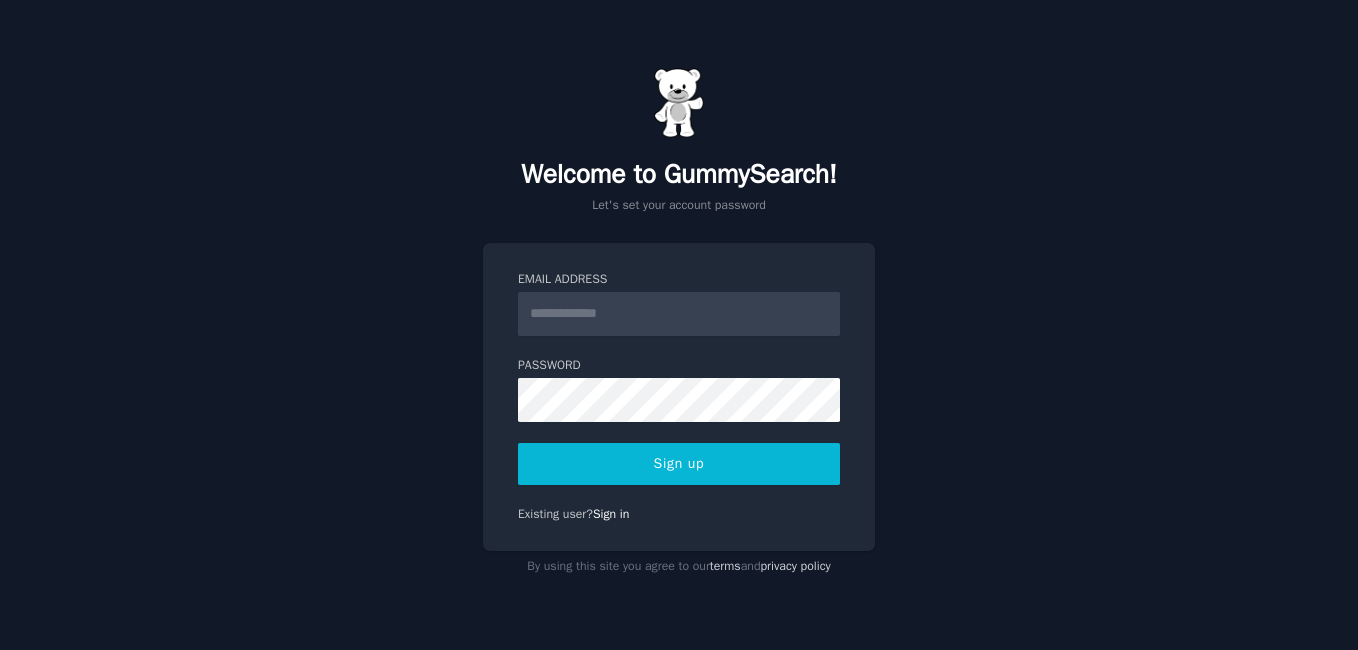 scroll, scrollTop: 0, scrollLeft: 0, axis: both 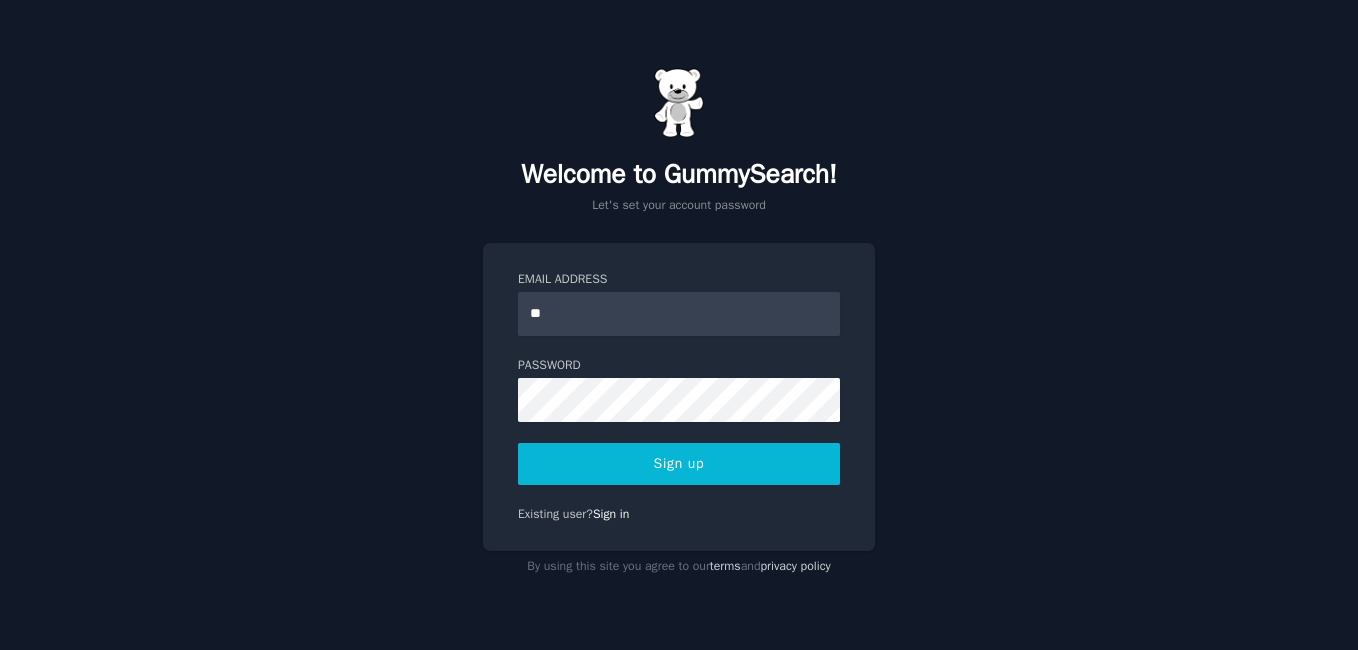 type on "**********" 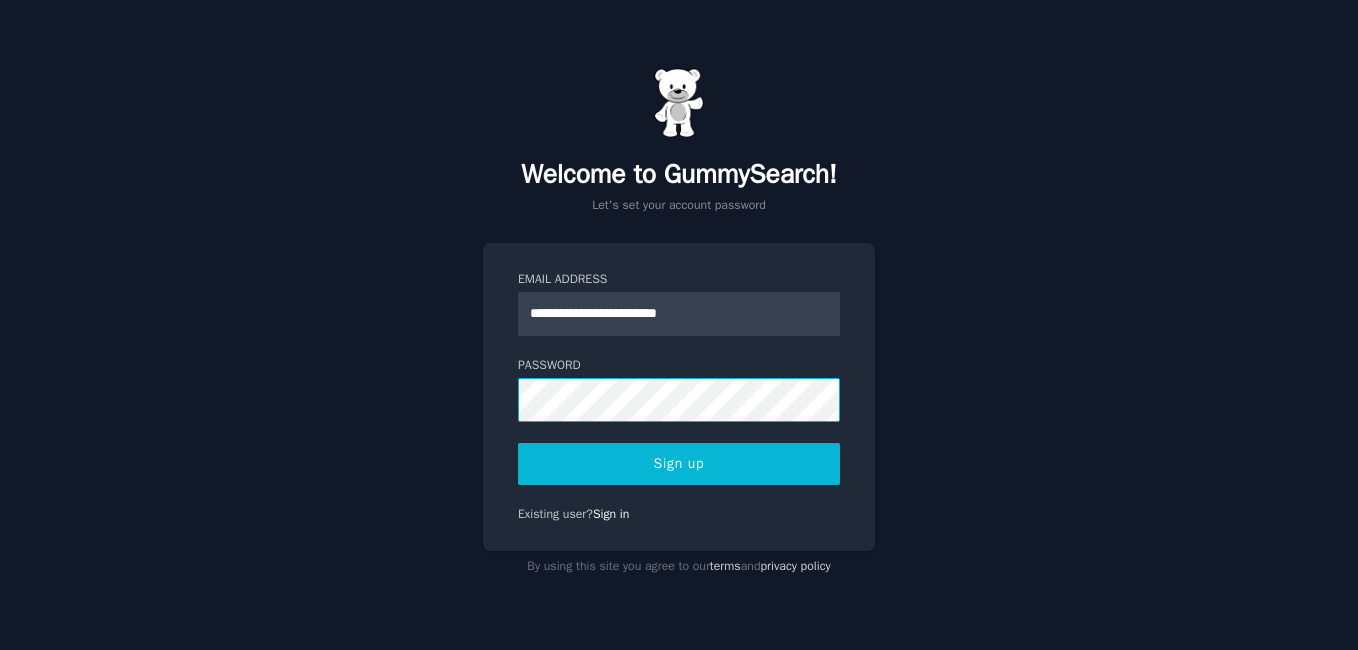 scroll, scrollTop: 0, scrollLeft: 0, axis: both 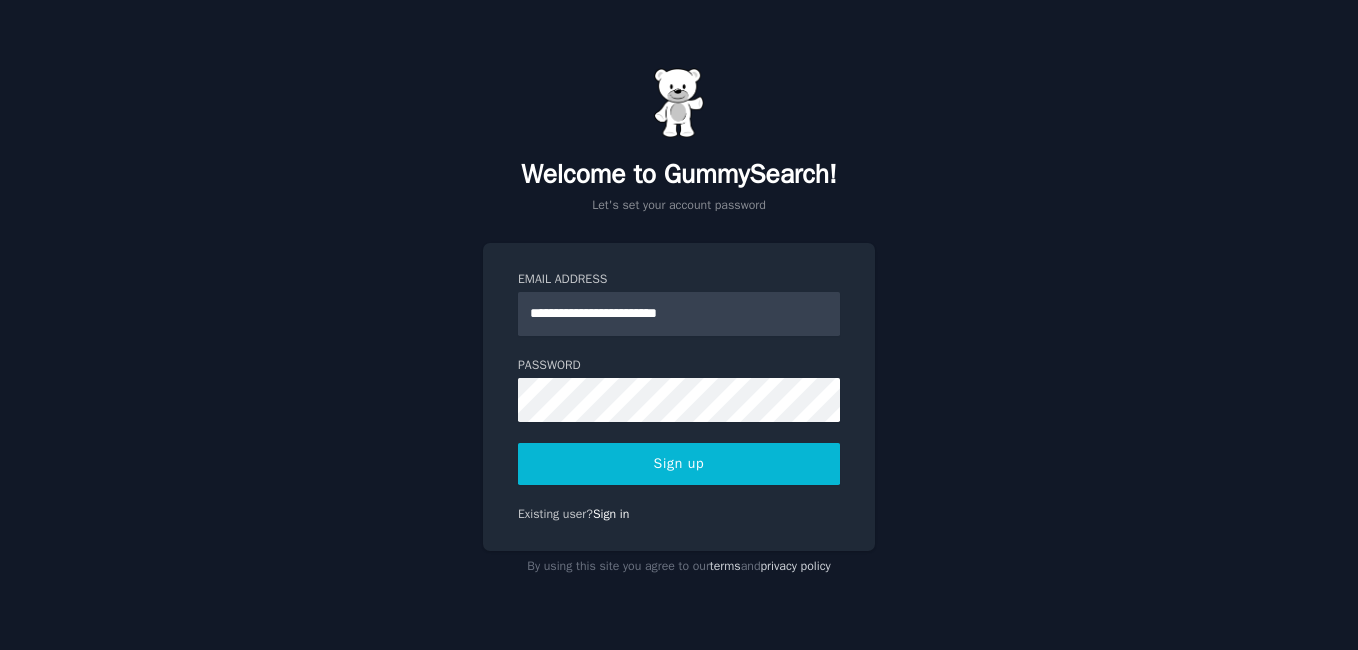 click on "Sign up" at bounding box center (679, 464) 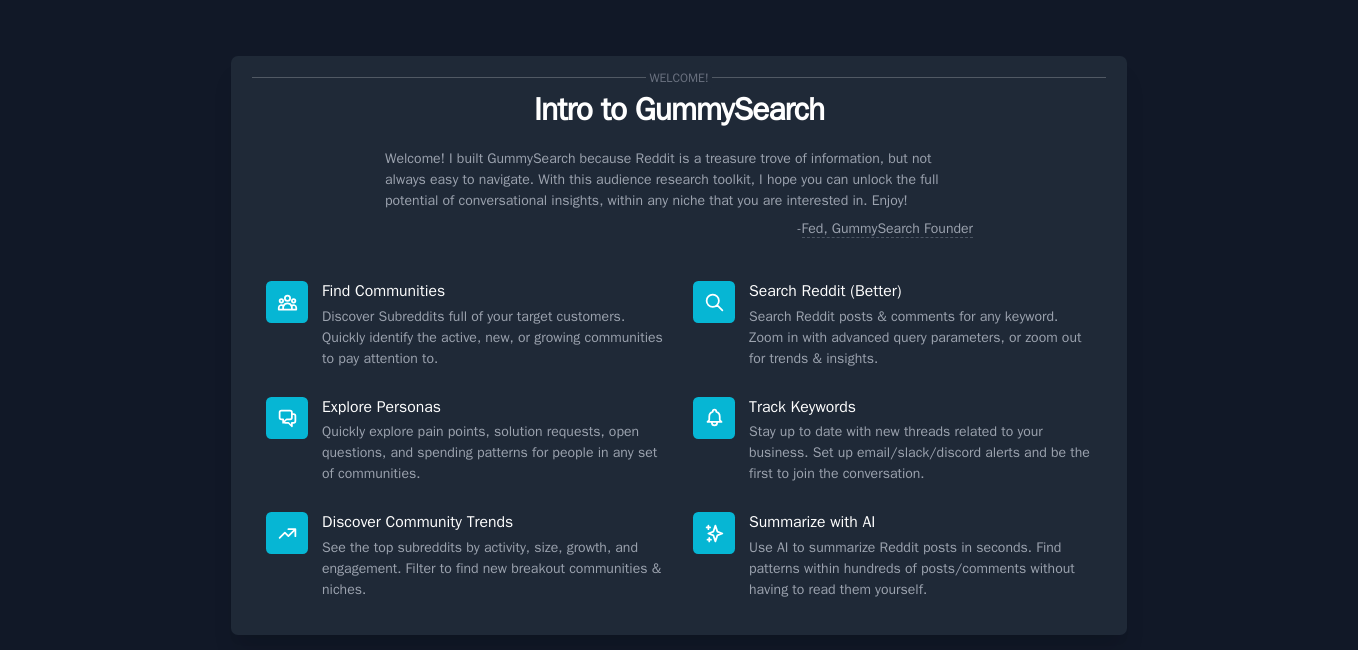 scroll, scrollTop: 0, scrollLeft: 0, axis: both 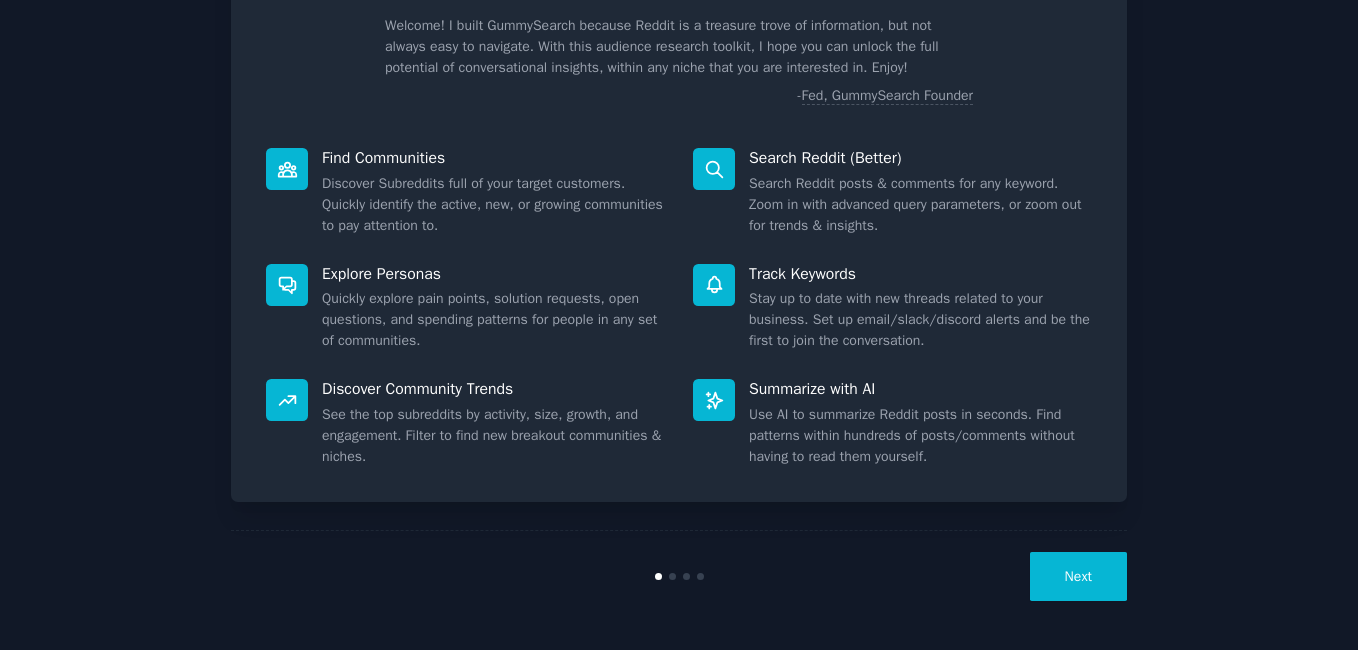 click on "Next" at bounding box center (1078, 576) 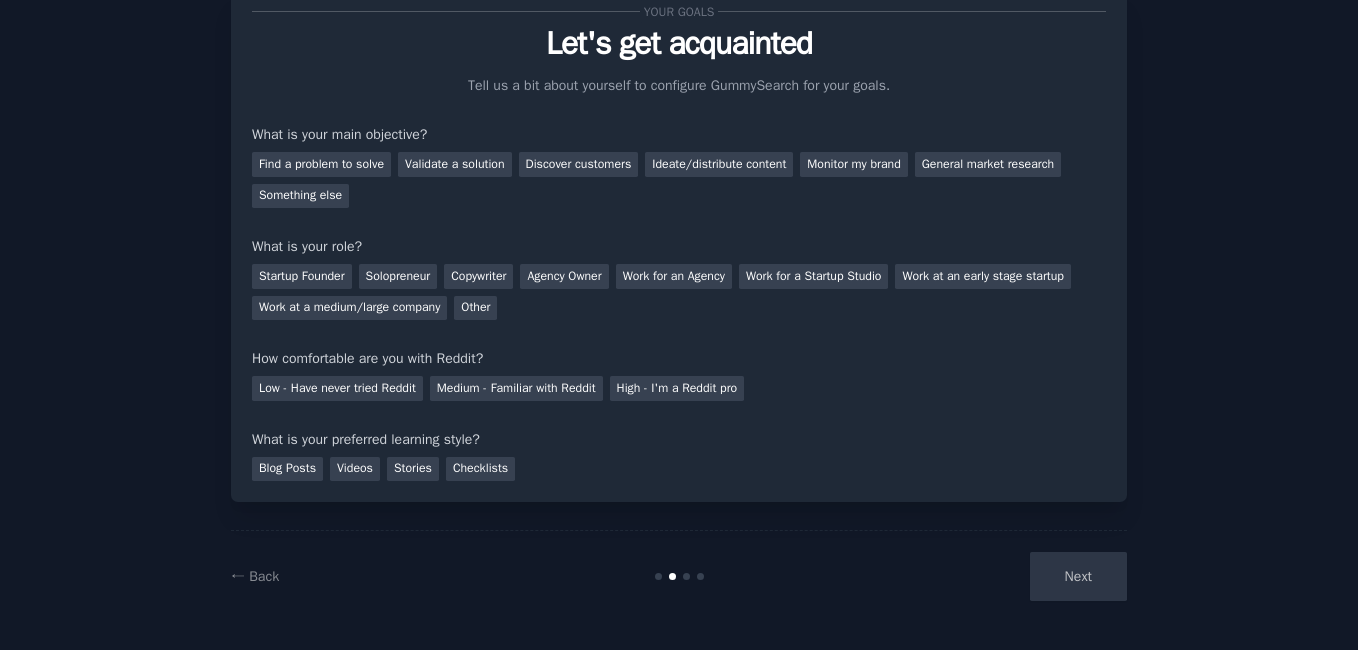click on "Next" at bounding box center [977, 576] 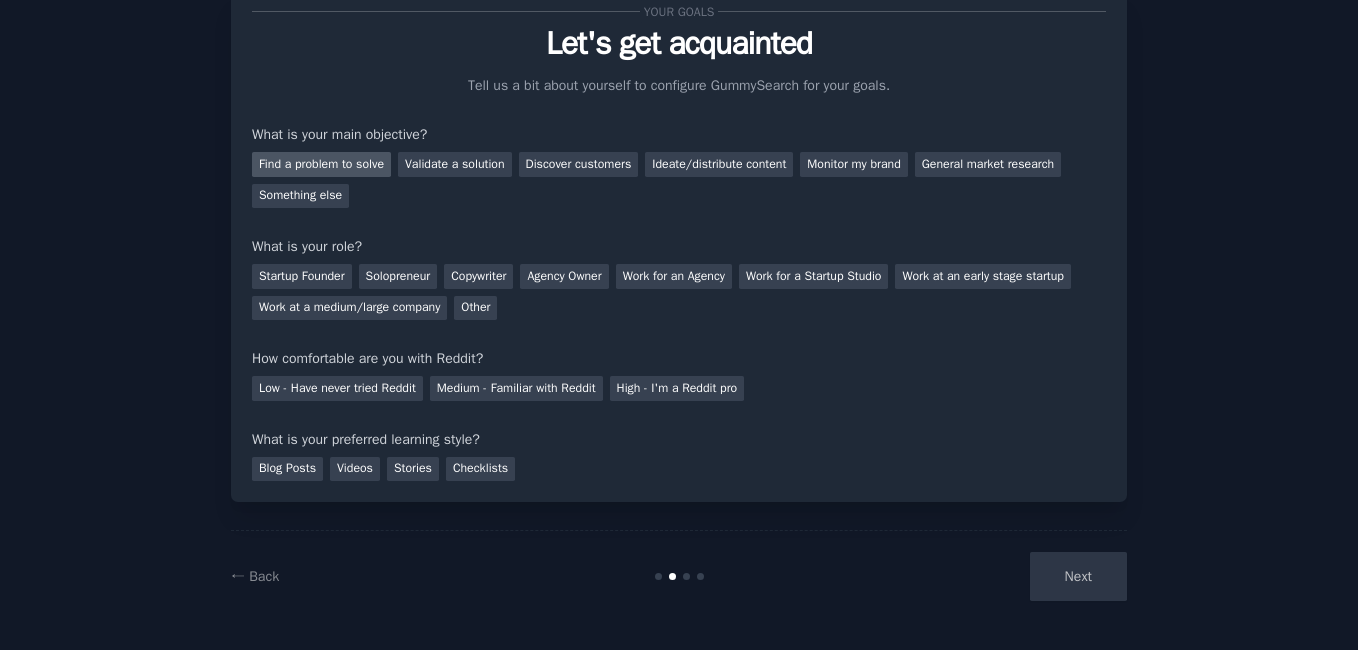 click on "Find a problem to solve" at bounding box center [321, 164] 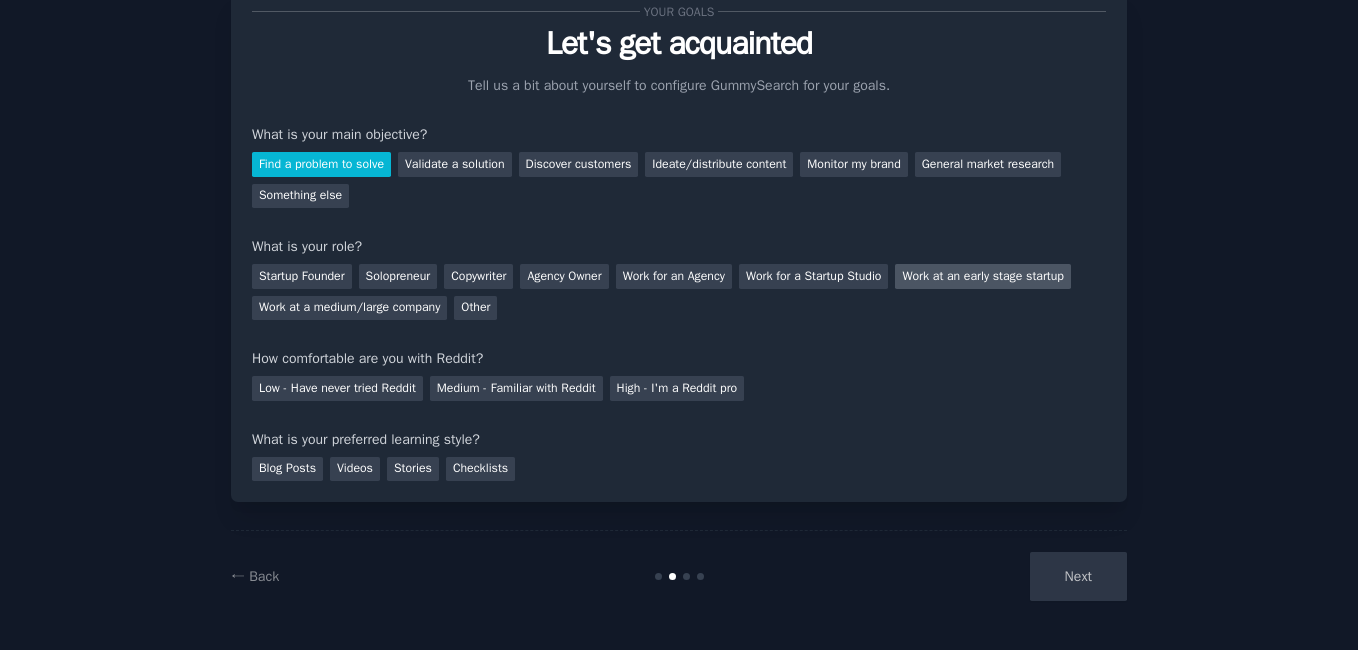 click on "Work at an early stage startup" at bounding box center [982, 276] 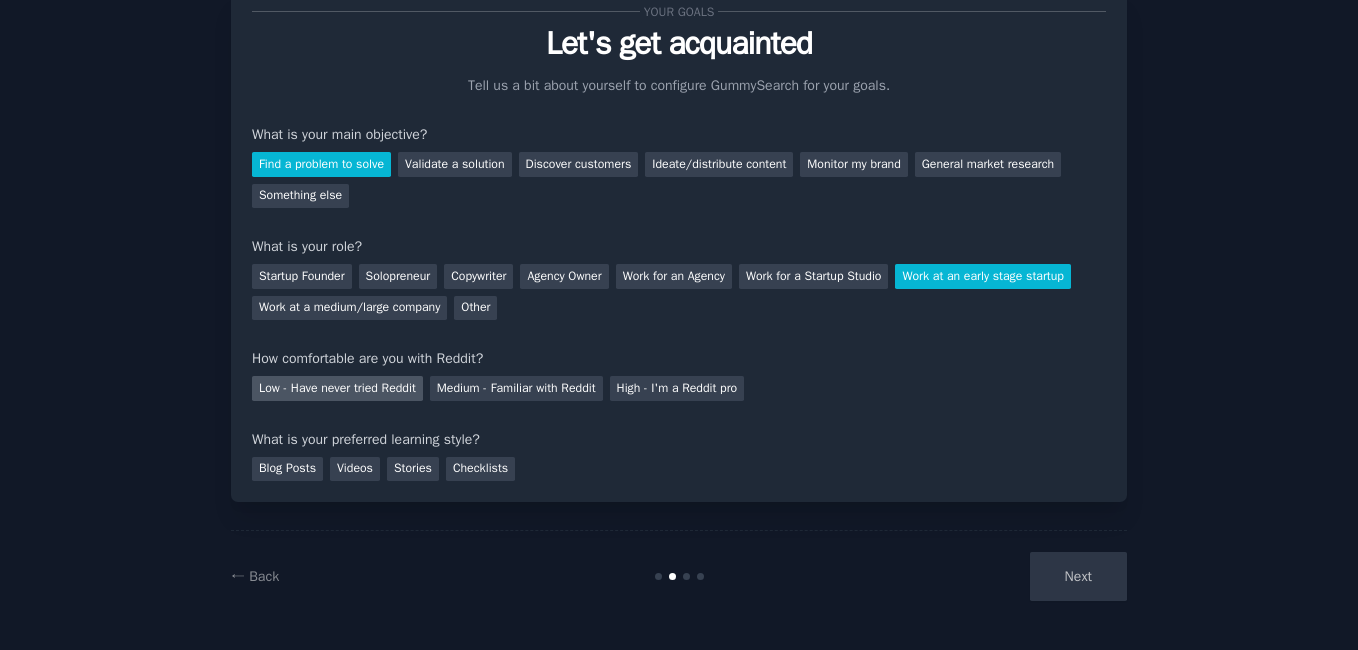 click on "Low - Have never tried Reddit" at bounding box center [337, 388] 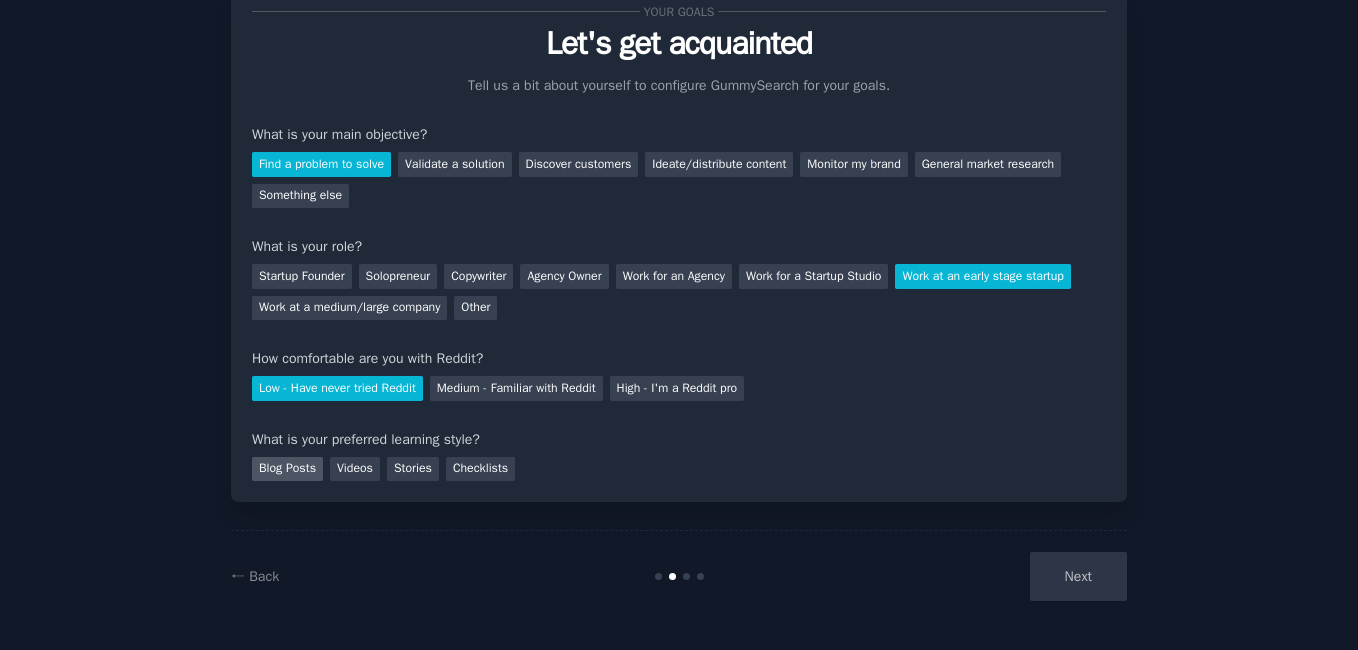 click on "Blog Posts" at bounding box center (287, 469) 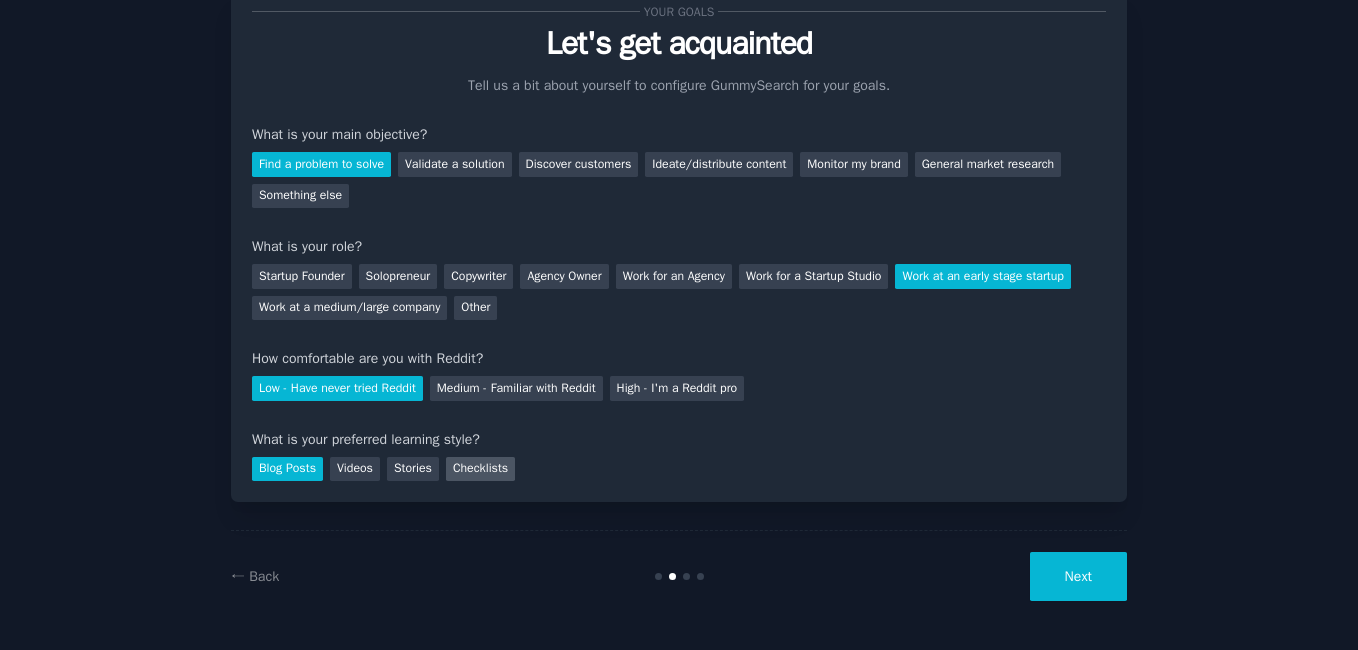 click on "Checklists" at bounding box center (480, 469) 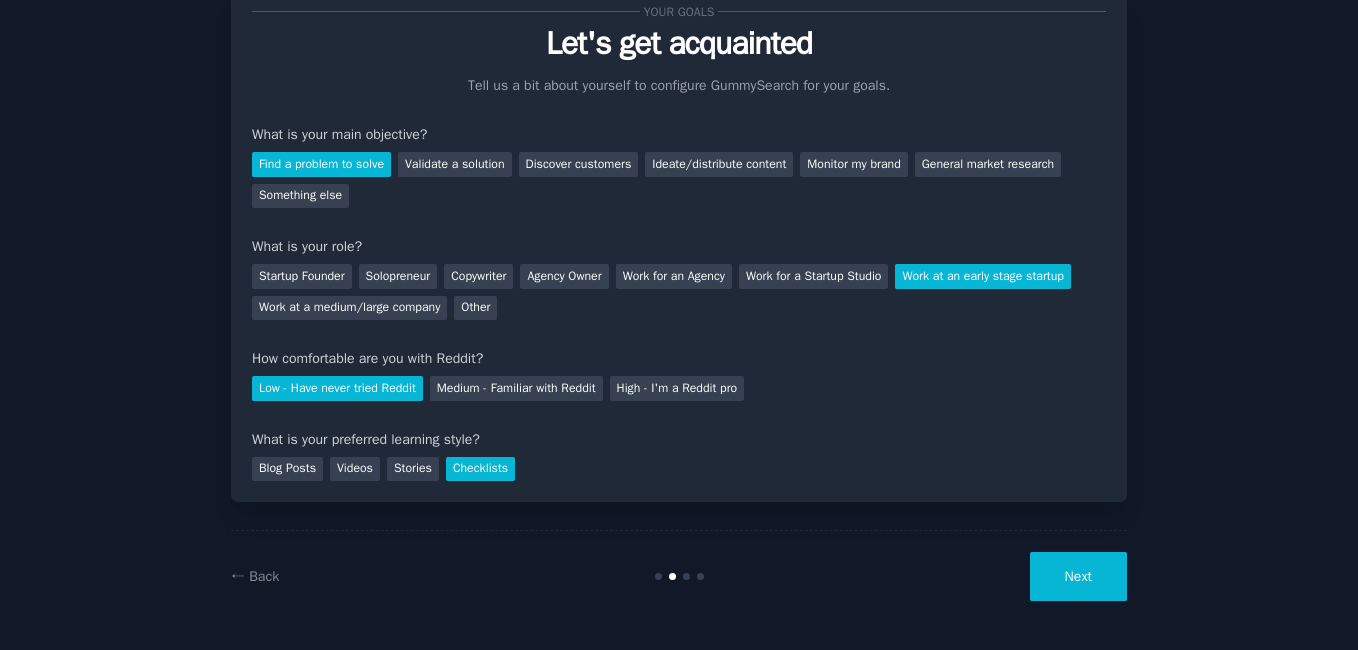 click on "Next" at bounding box center [1078, 576] 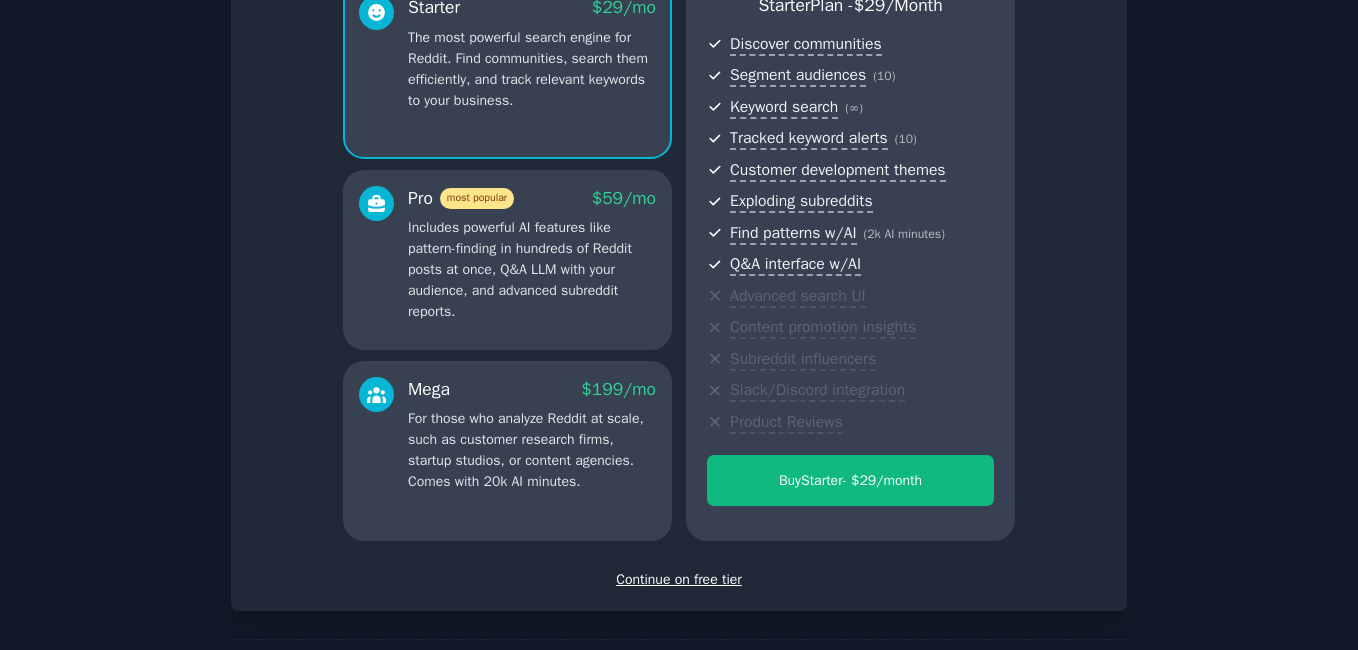 scroll, scrollTop: 281, scrollLeft: 0, axis: vertical 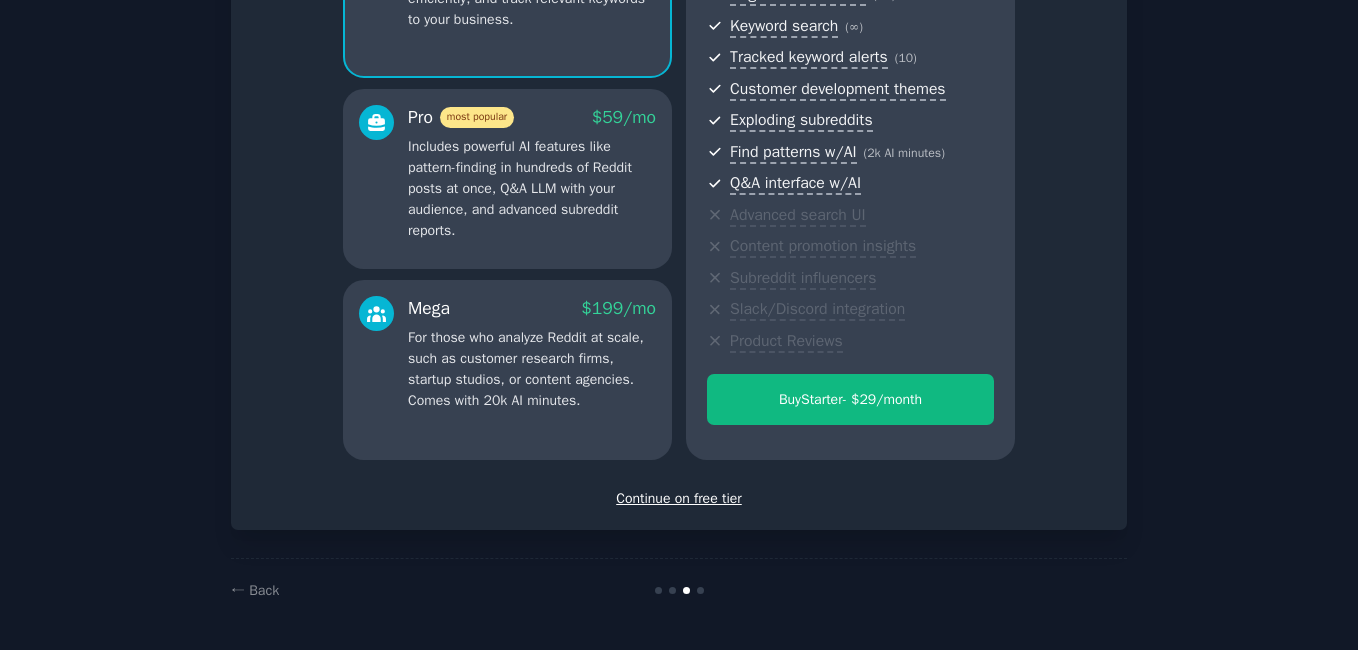 click on "Continue on free tier" at bounding box center [679, 498] 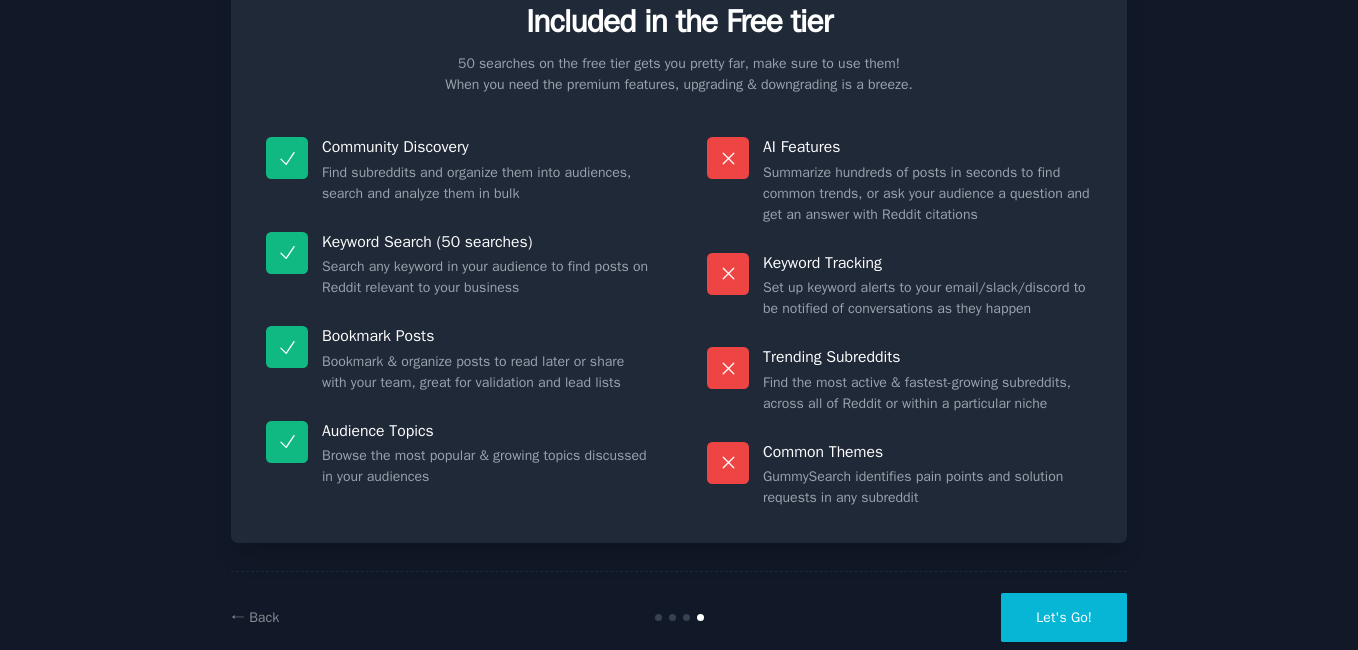scroll, scrollTop: 129, scrollLeft: 0, axis: vertical 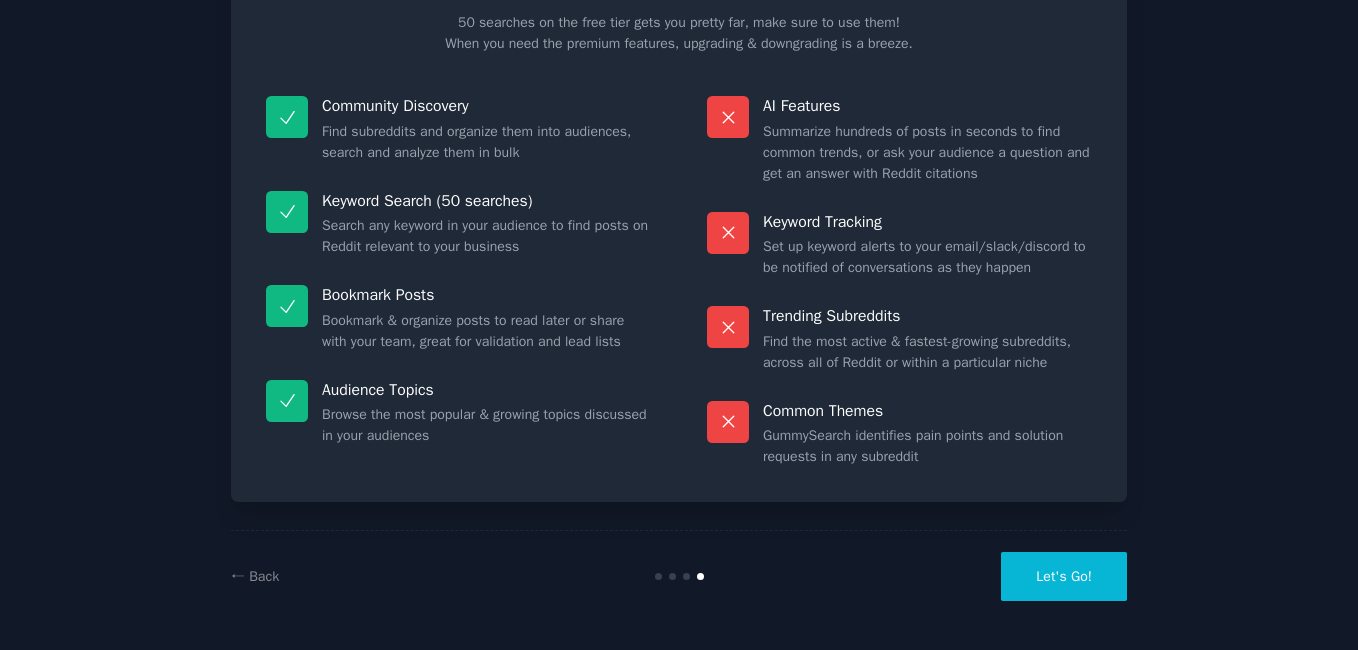 click on "← Back Let's Go!" at bounding box center (679, 576) 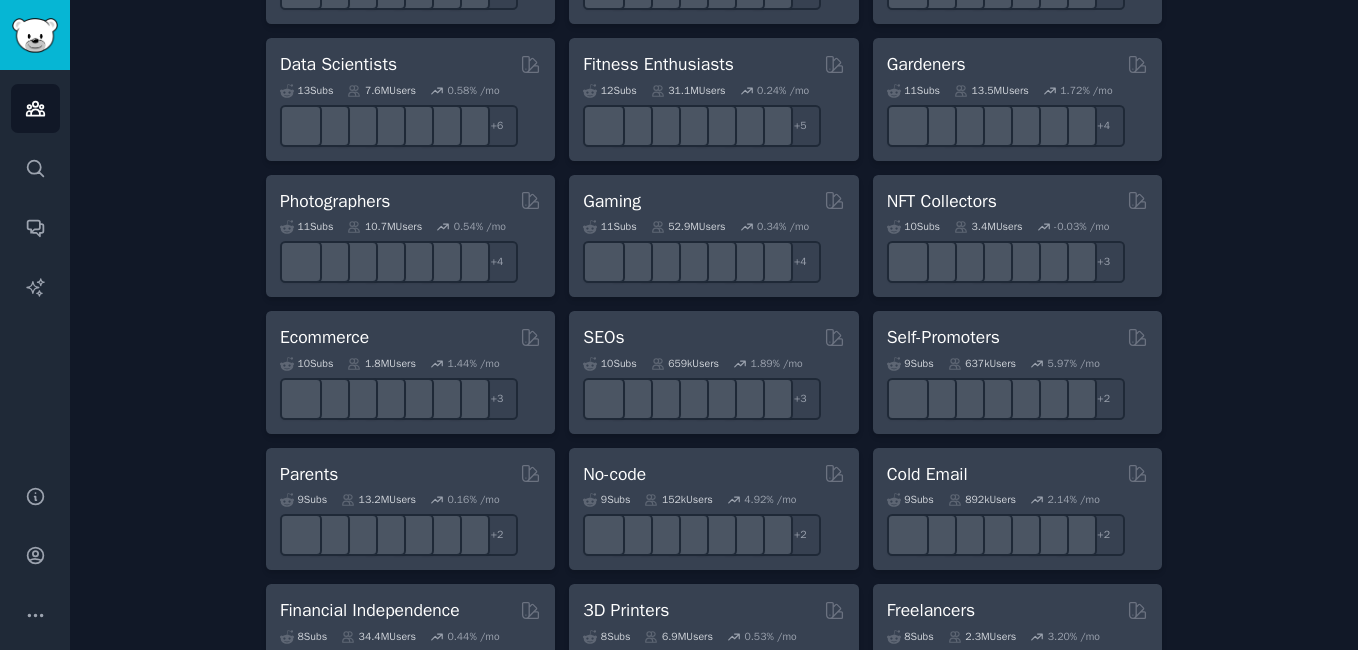 scroll, scrollTop: 896, scrollLeft: 0, axis: vertical 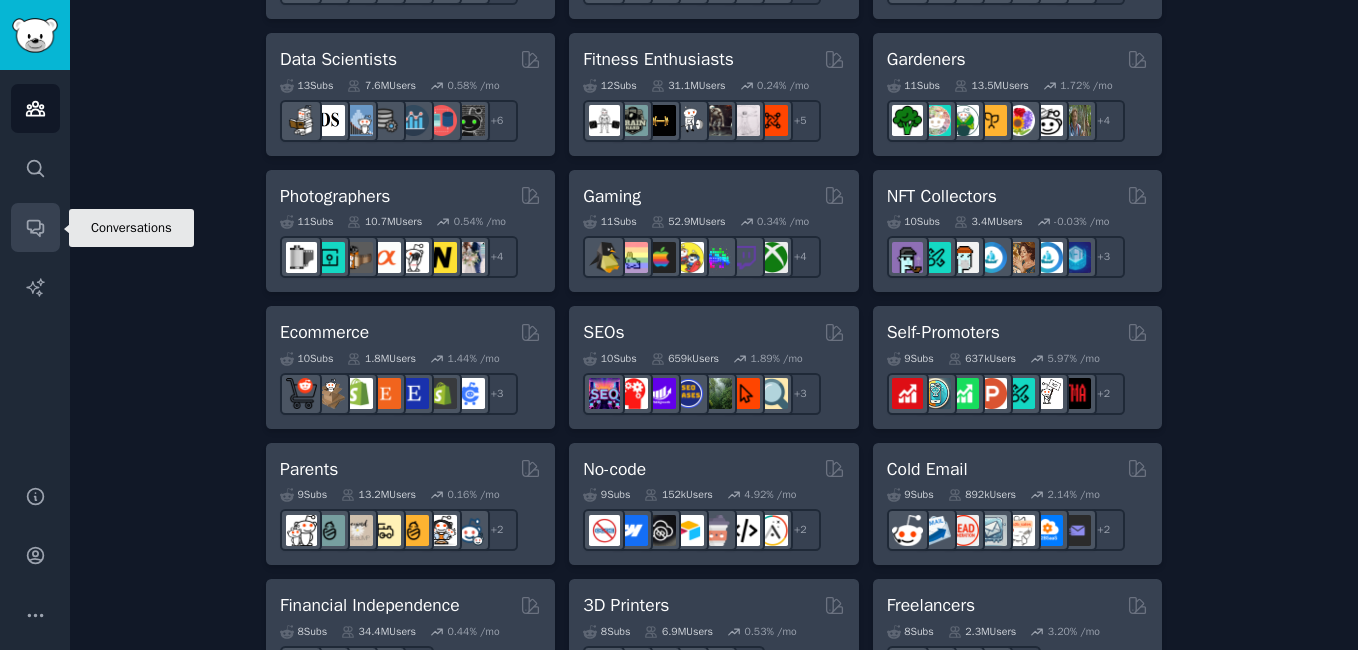 click on "Conversations" at bounding box center (35, 227) 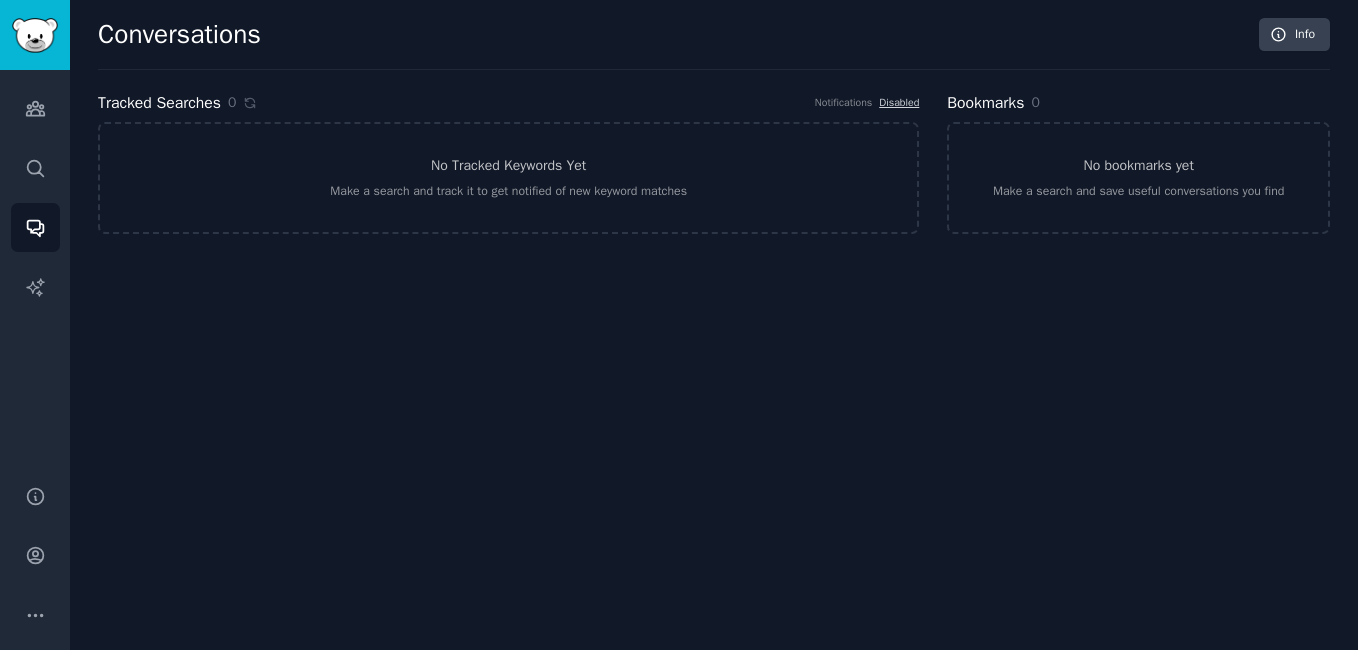 click on "Audiences Audiences Search Conversations AI Reports Help Account More Conversations Info Tracked Searches 0 Notifications Disabled No Tracked Keywords Yet Make a search and track it to get notified of new keyword matches Bookmarks 0 No bookmarks yet Make a search and save useful conversations you find" at bounding box center [679, 325] 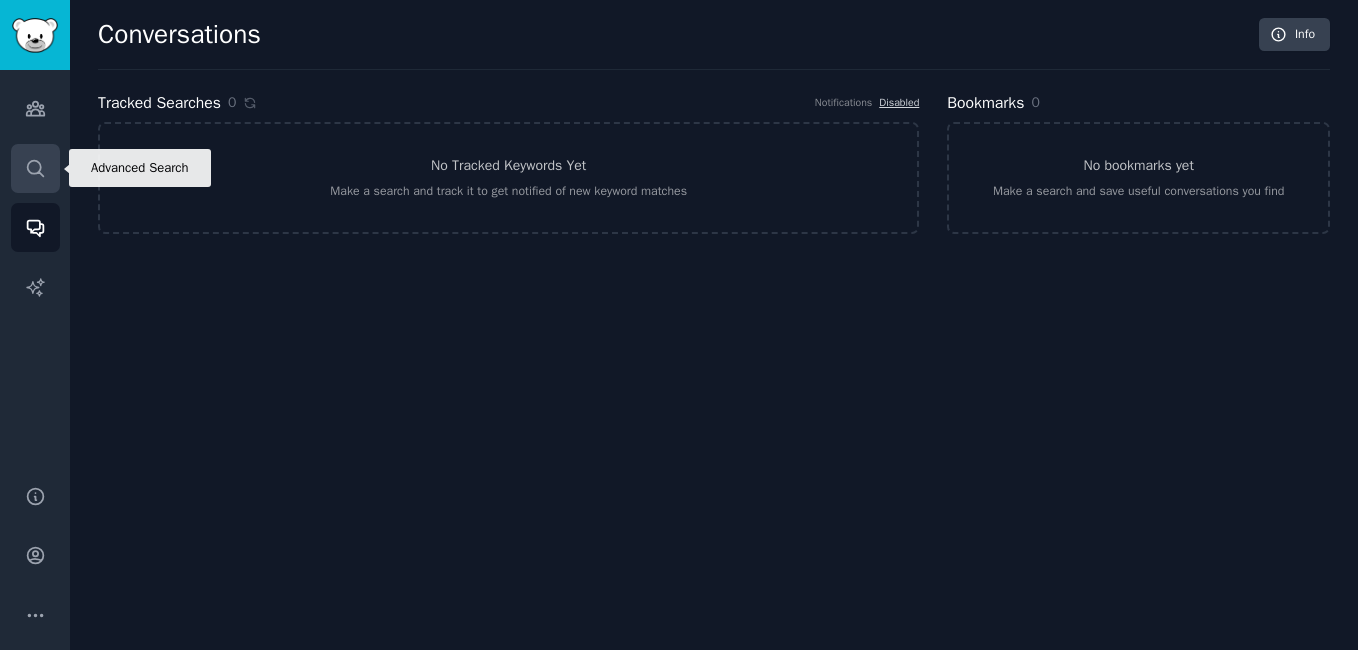 click on "Search" at bounding box center [35, 168] 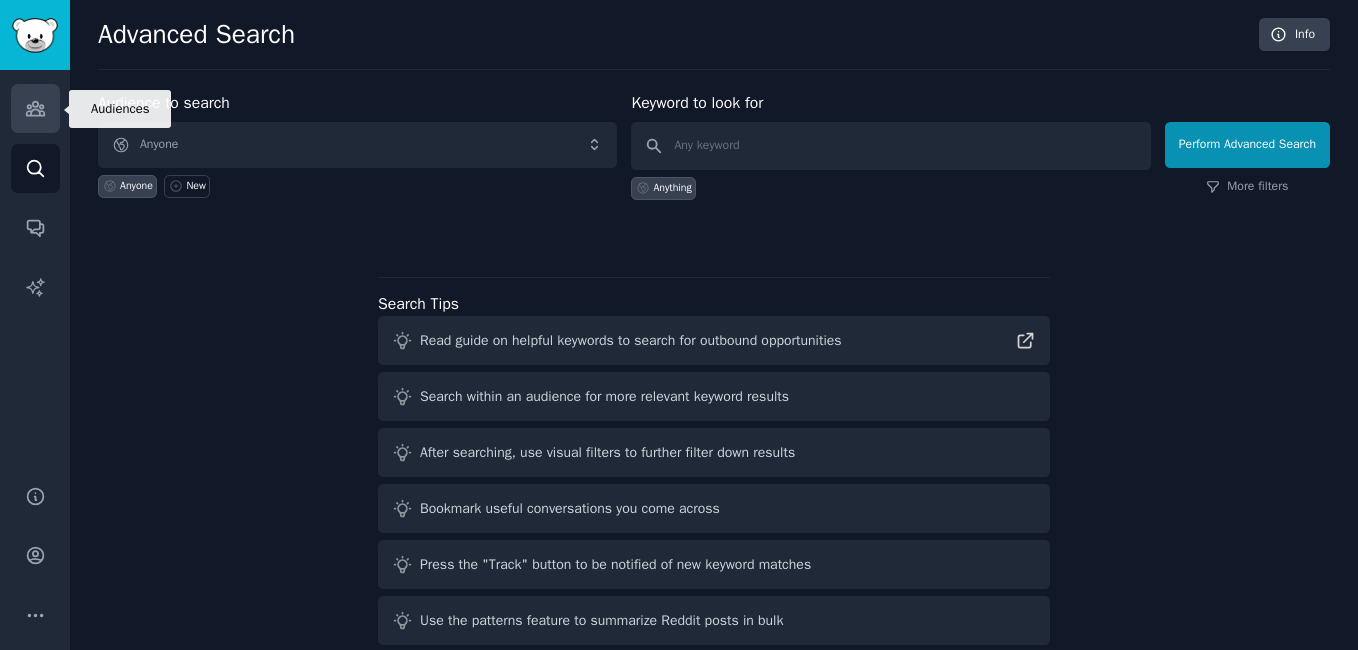 click on "Audiences" at bounding box center [35, 108] 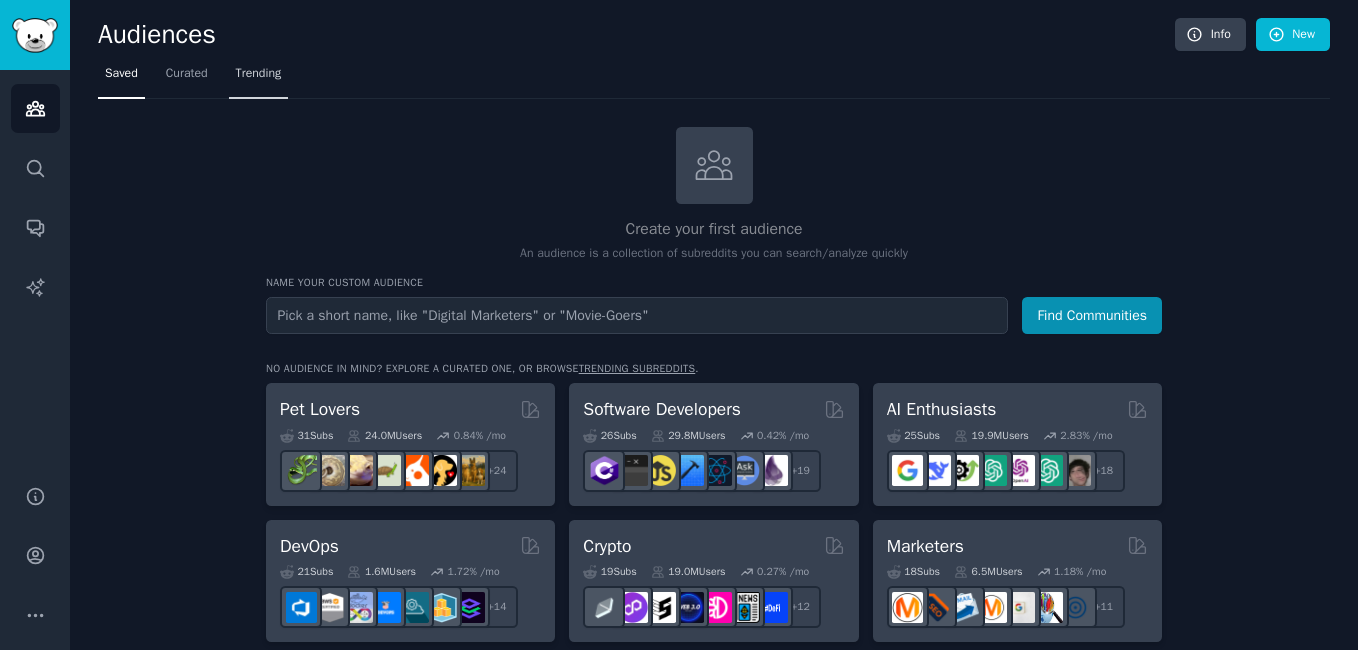 click on "Trending" at bounding box center [259, 74] 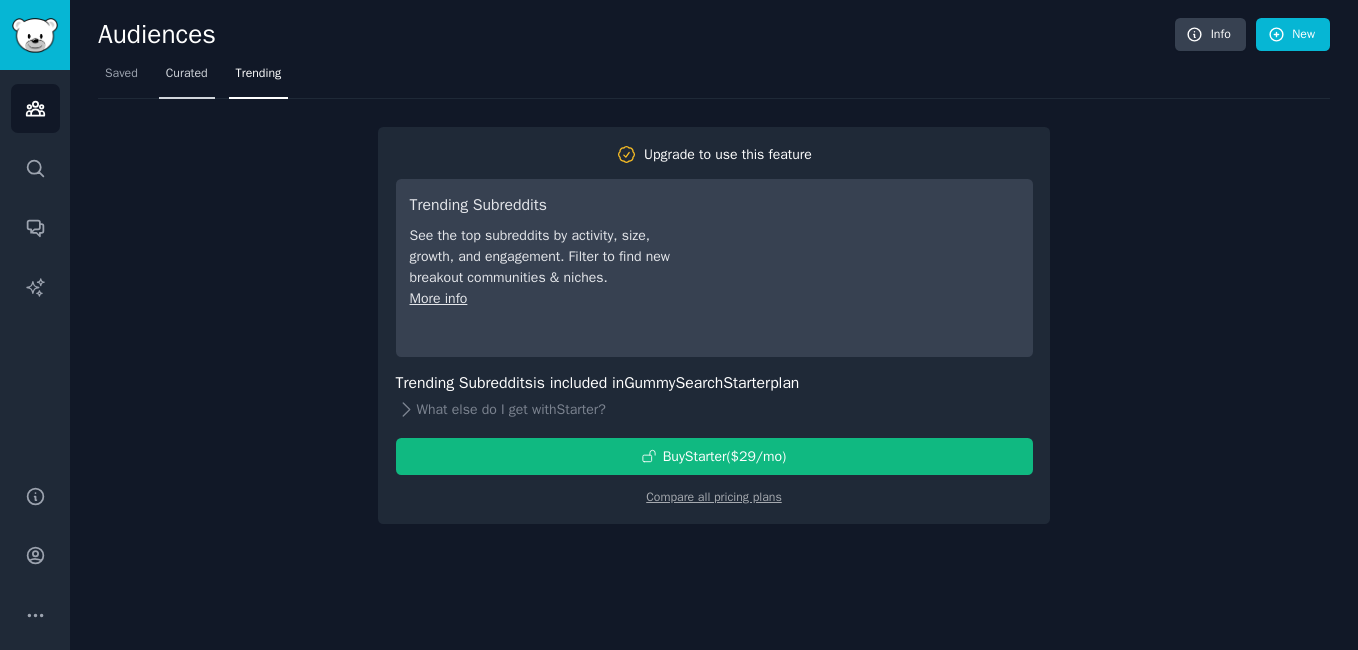 click on "Curated" at bounding box center (187, 78) 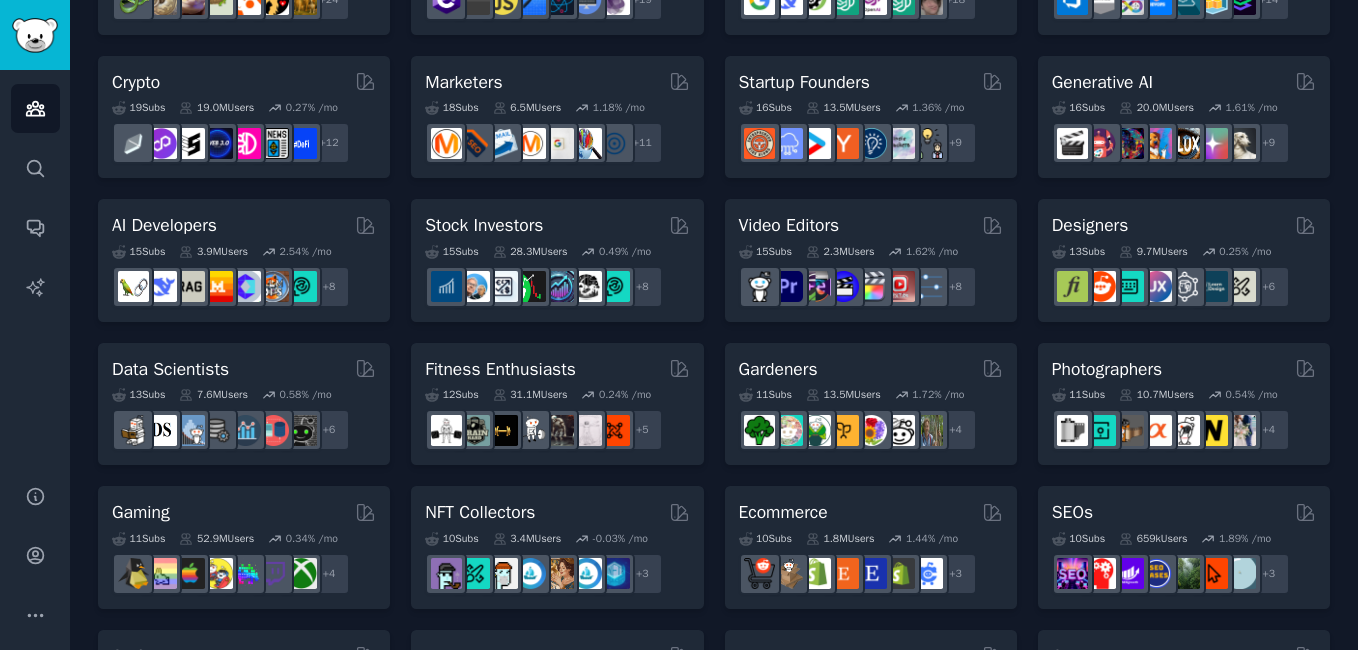 scroll, scrollTop: 400, scrollLeft: 0, axis: vertical 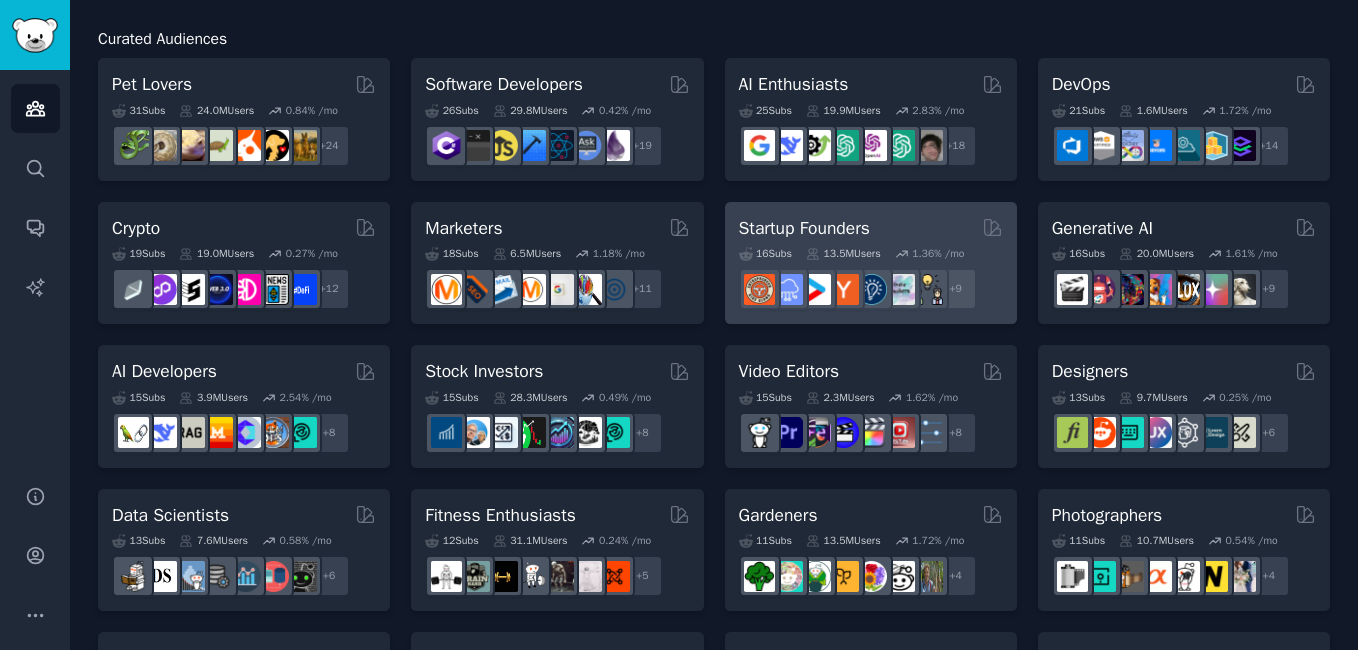 click on "Startup Founders 16  Sub s 13.5M  Users 1.36 % /mo r/startup + 9" at bounding box center [871, 263] 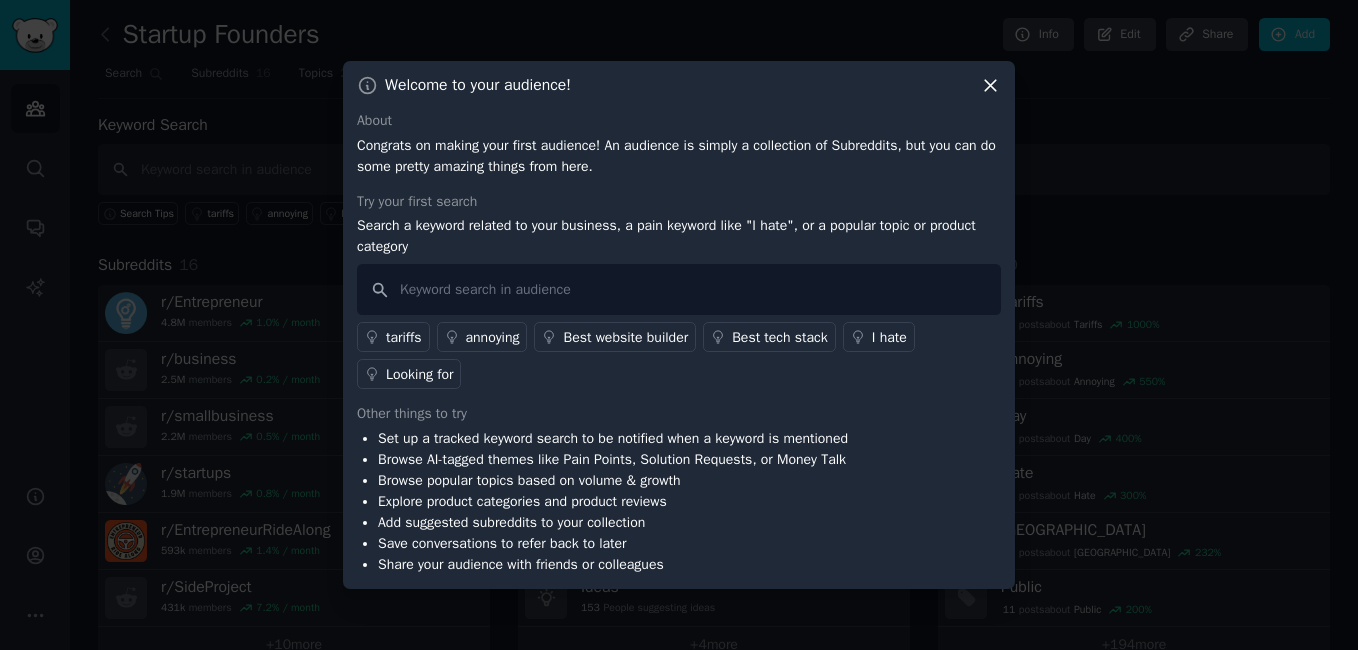click 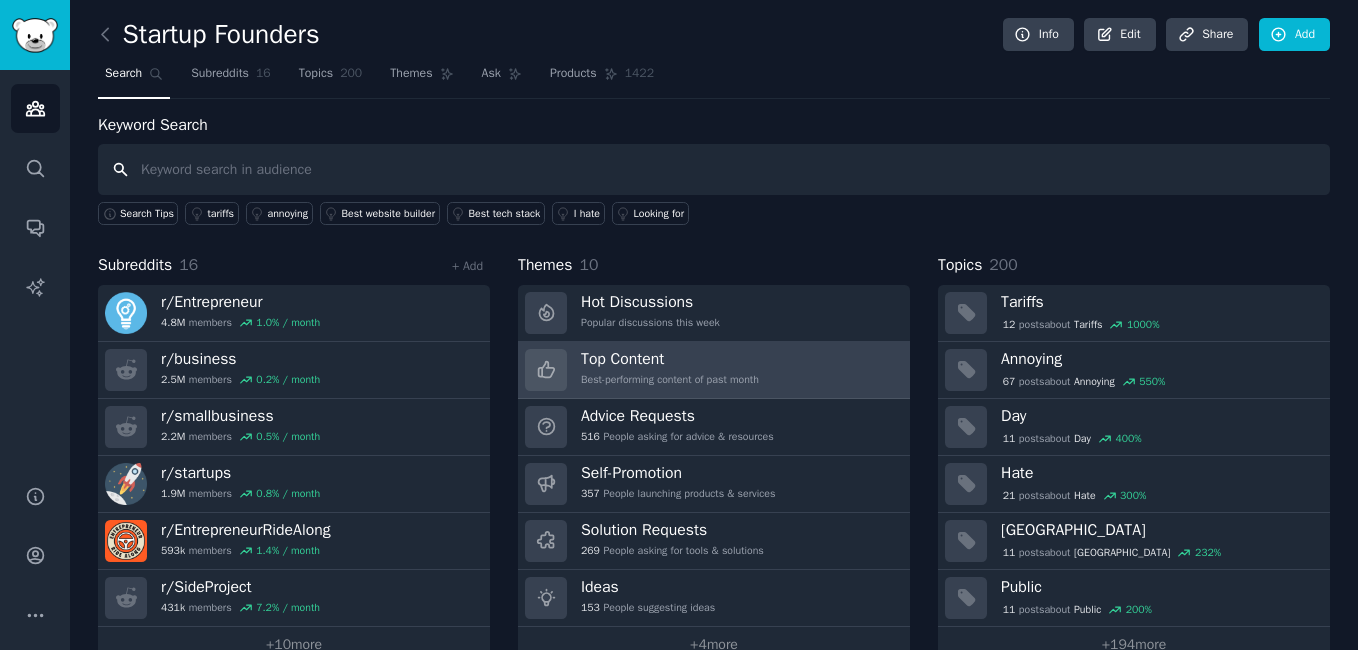 scroll, scrollTop: 40, scrollLeft: 0, axis: vertical 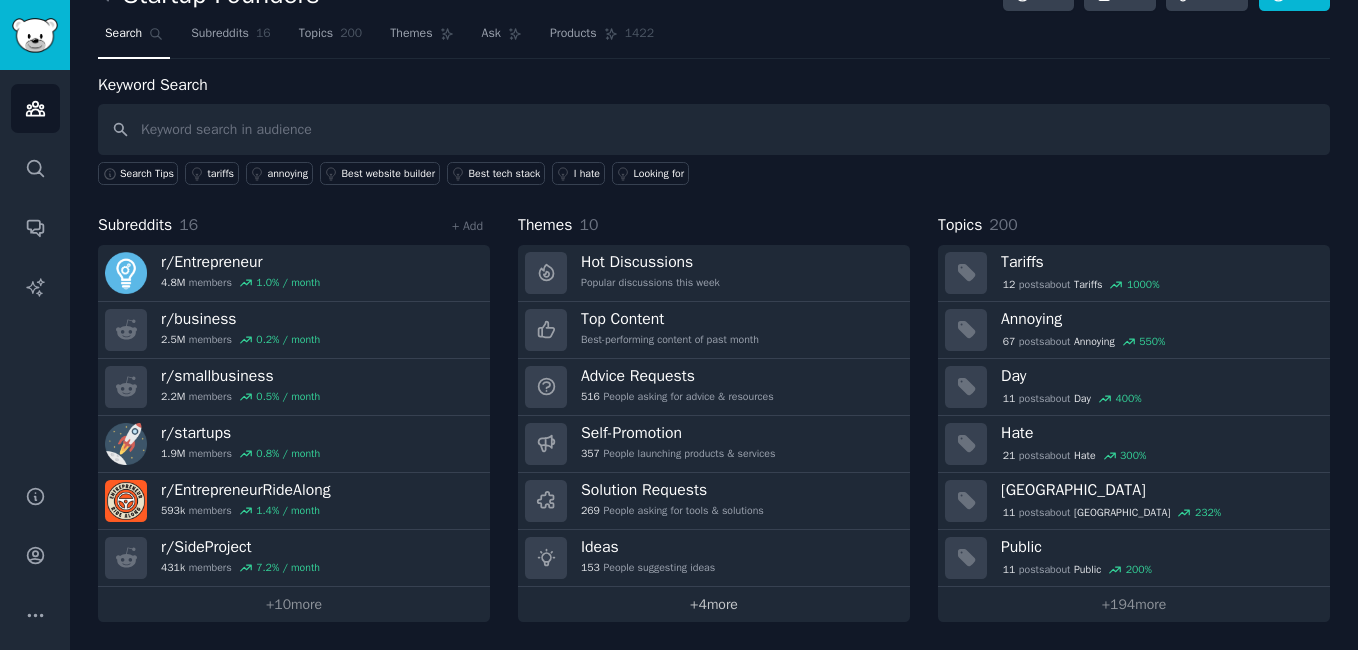 click on "+  4  more" at bounding box center [714, 604] 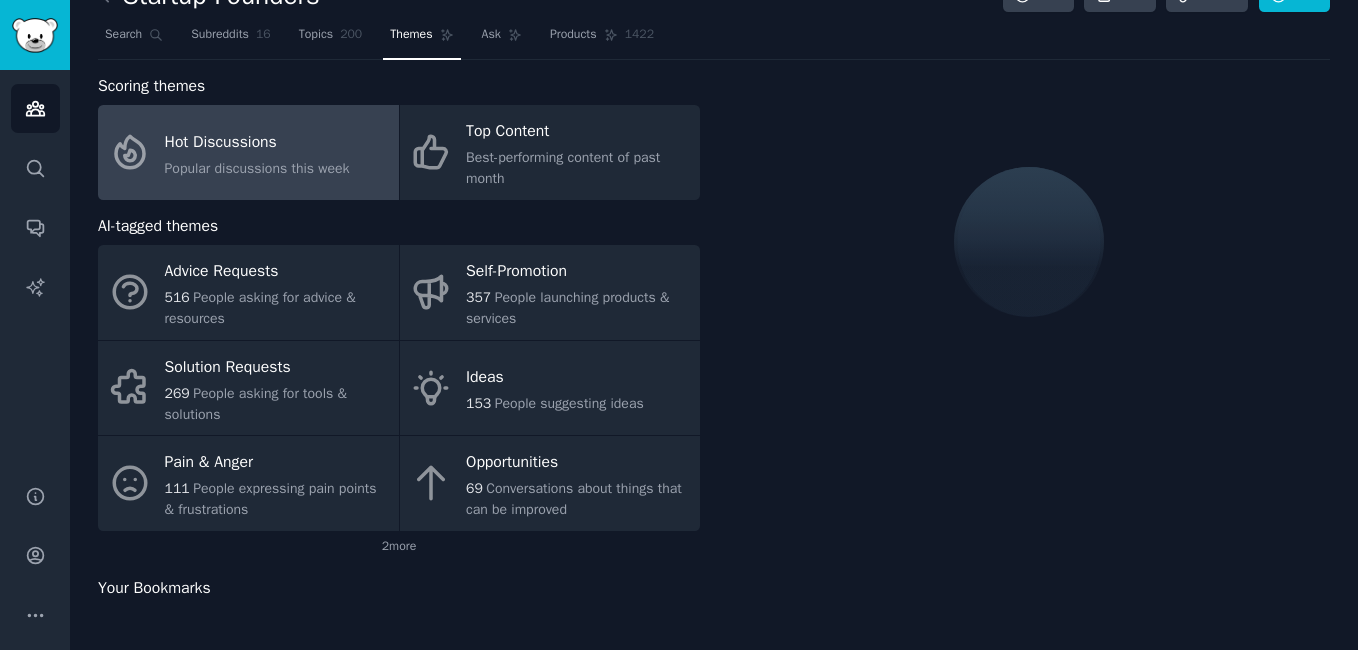 scroll, scrollTop: 40, scrollLeft: 0, axis: vertical 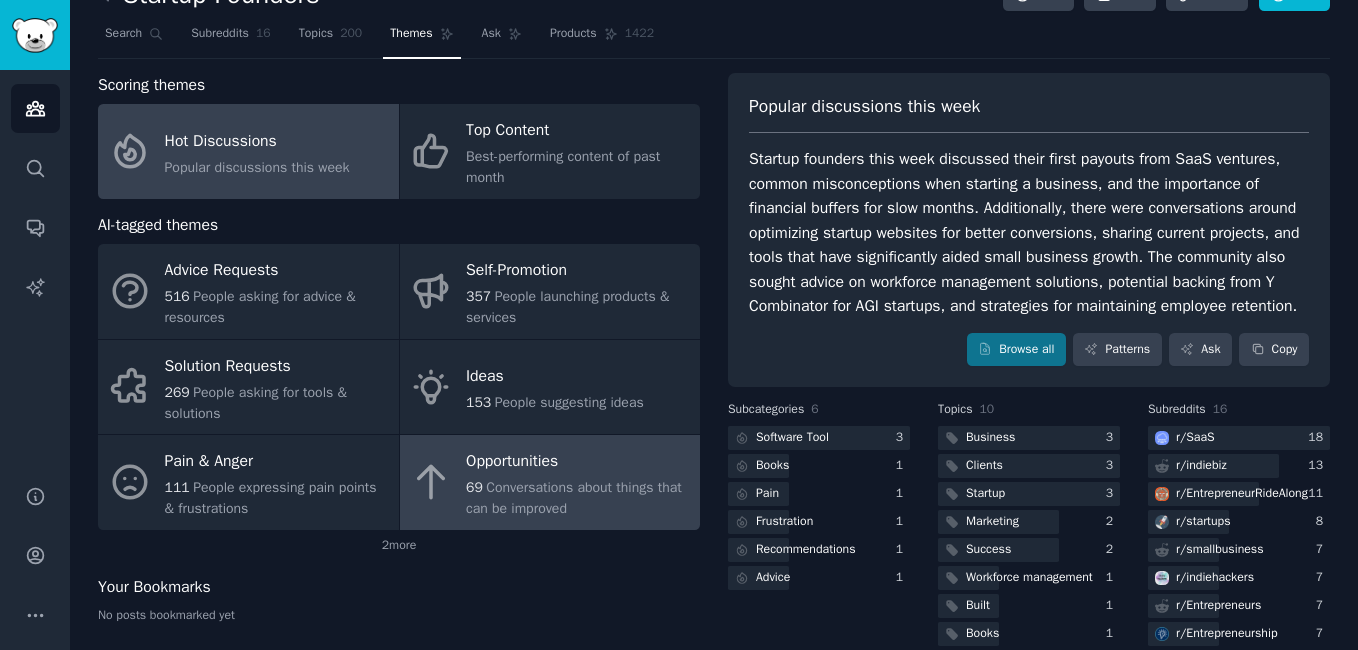 click on "Opportunities" at bounding box center [578, 462] 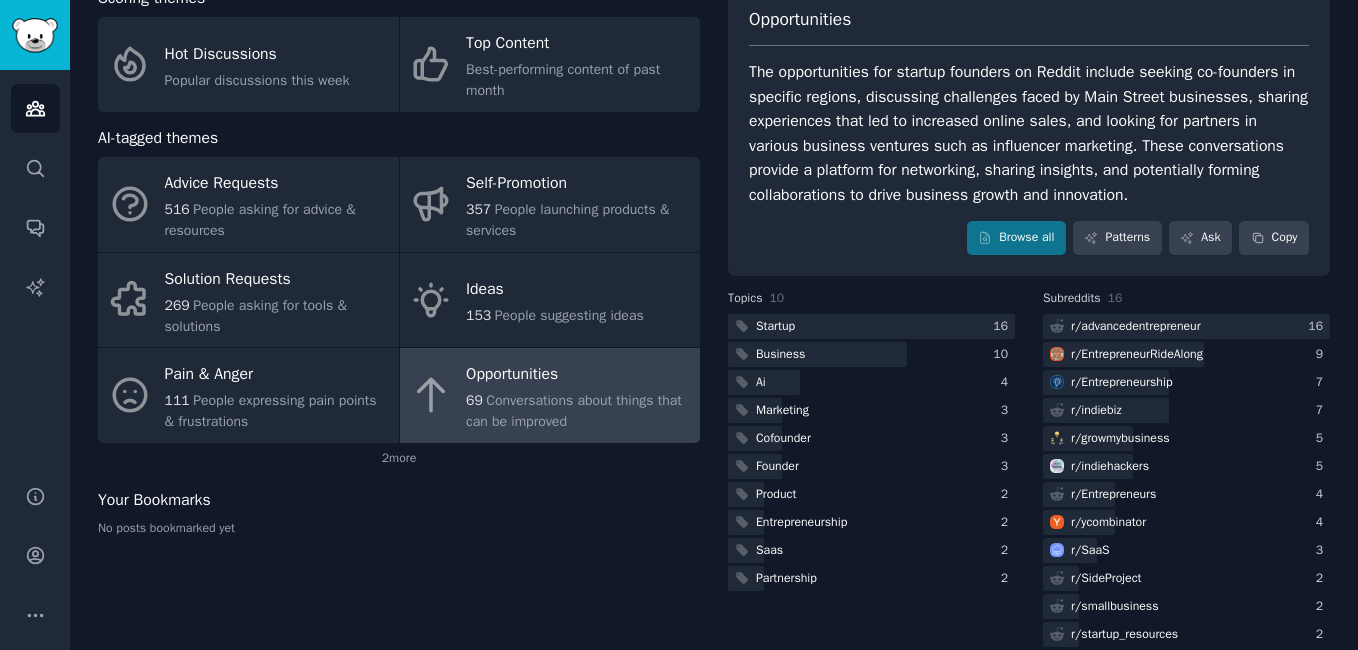 scroll, scrollTop: 11, scrollLeft: 0, axis: vertical 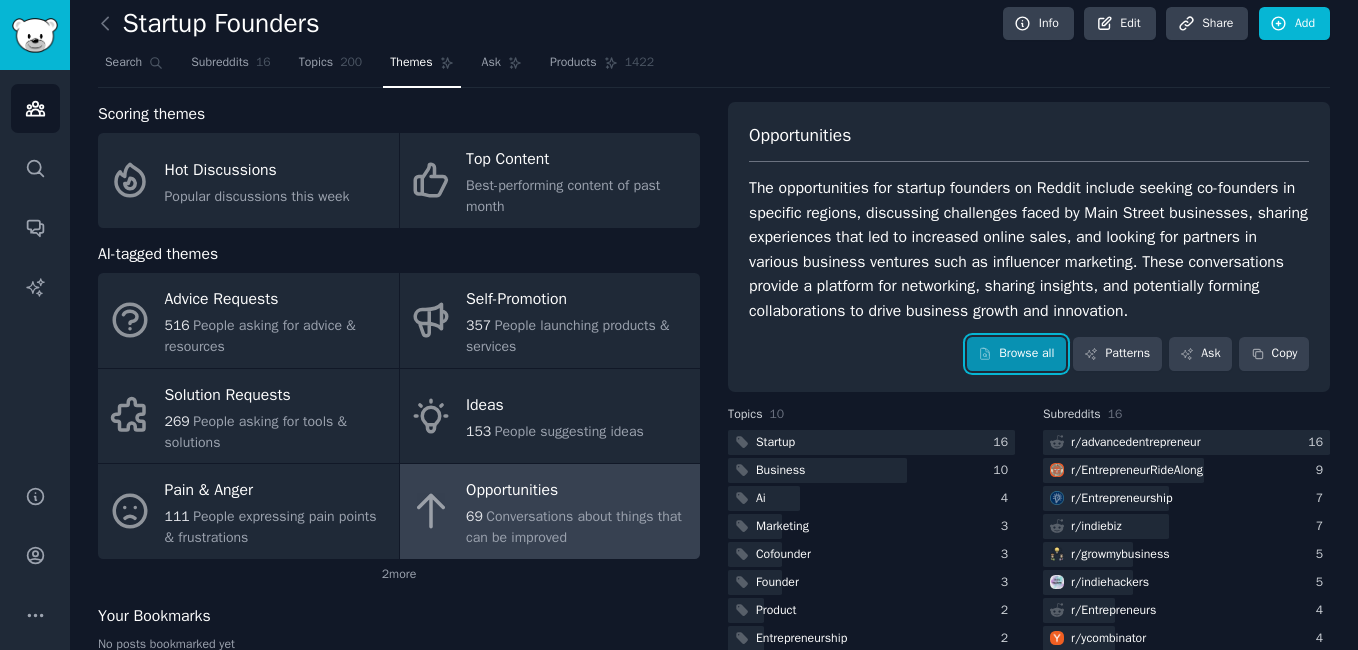 click on "Browse all" at bounding box center (1016, 354) 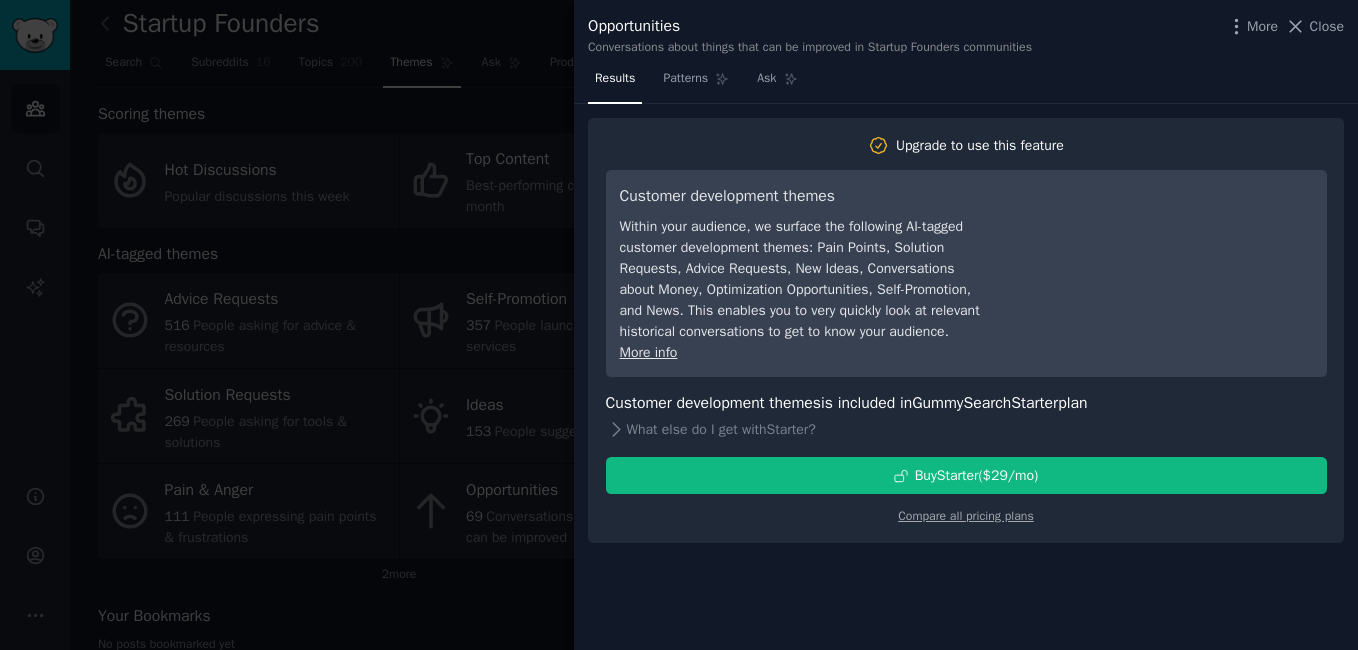click at bounding box center (679, 325) 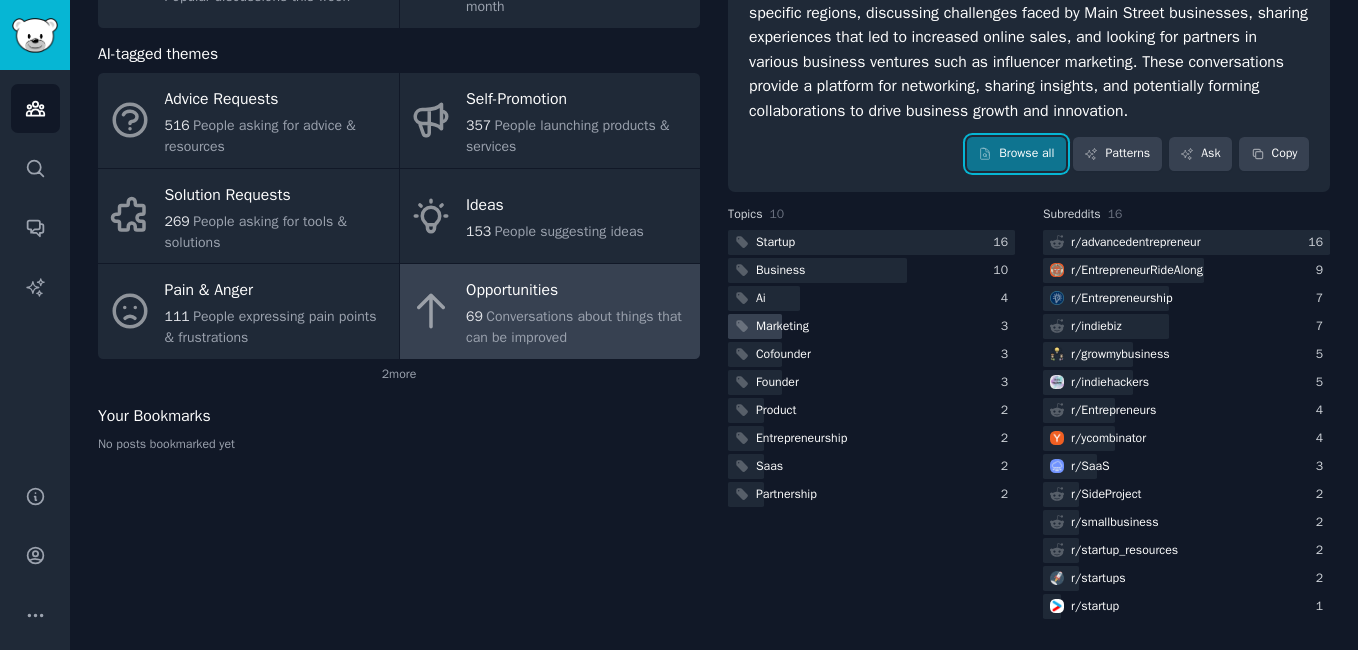 scroll, scrollTop: 11, scrollLeft: 0, axis: vertical 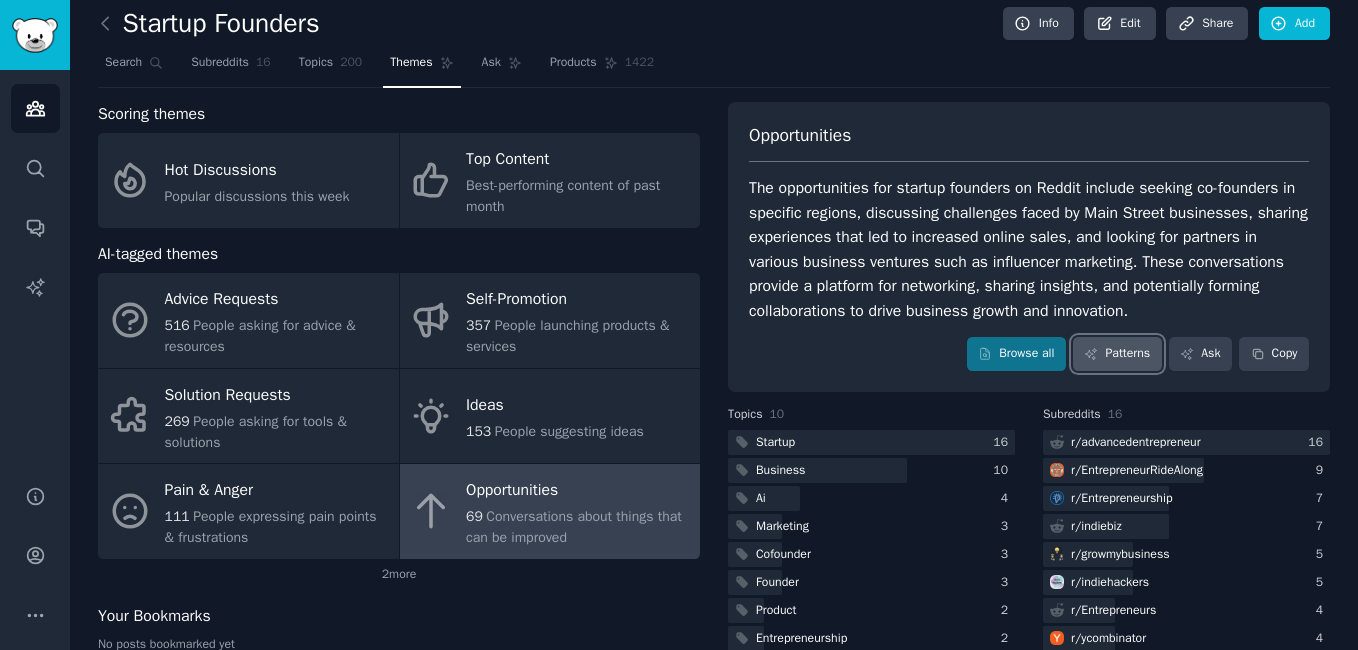 click on "Patterns" at bounding box center [1117, 354] 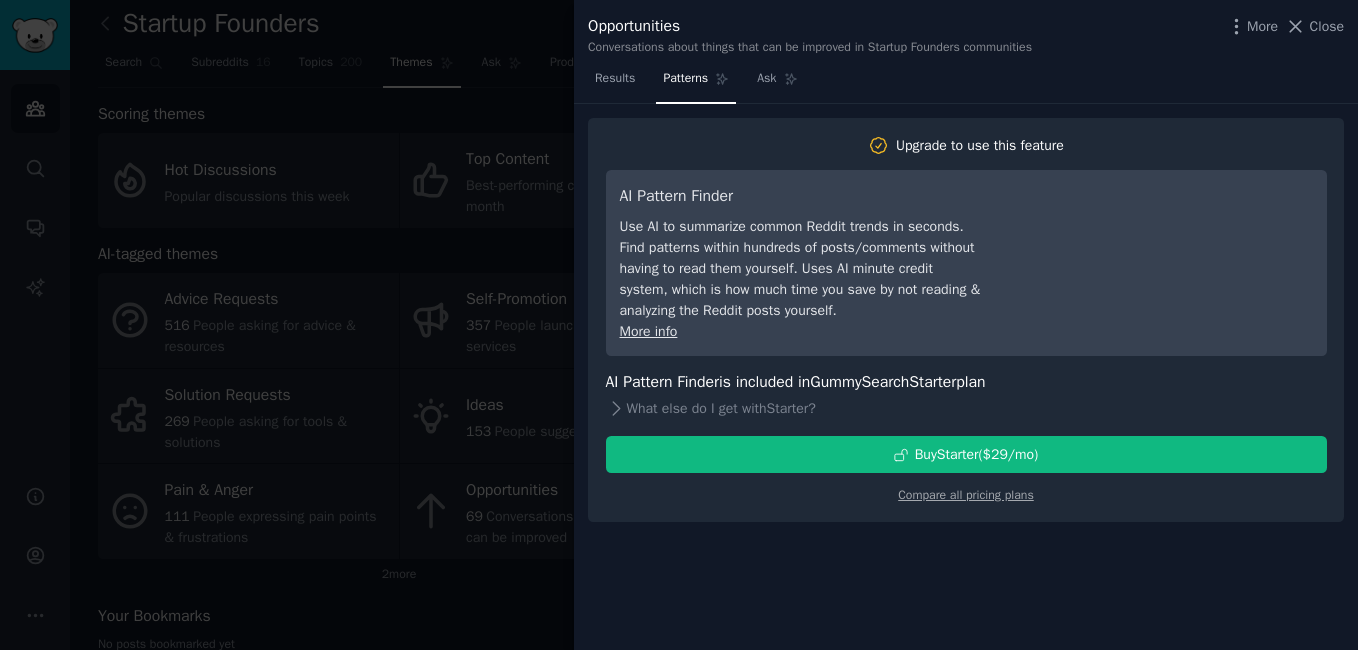click at bounding box center (679, 325) 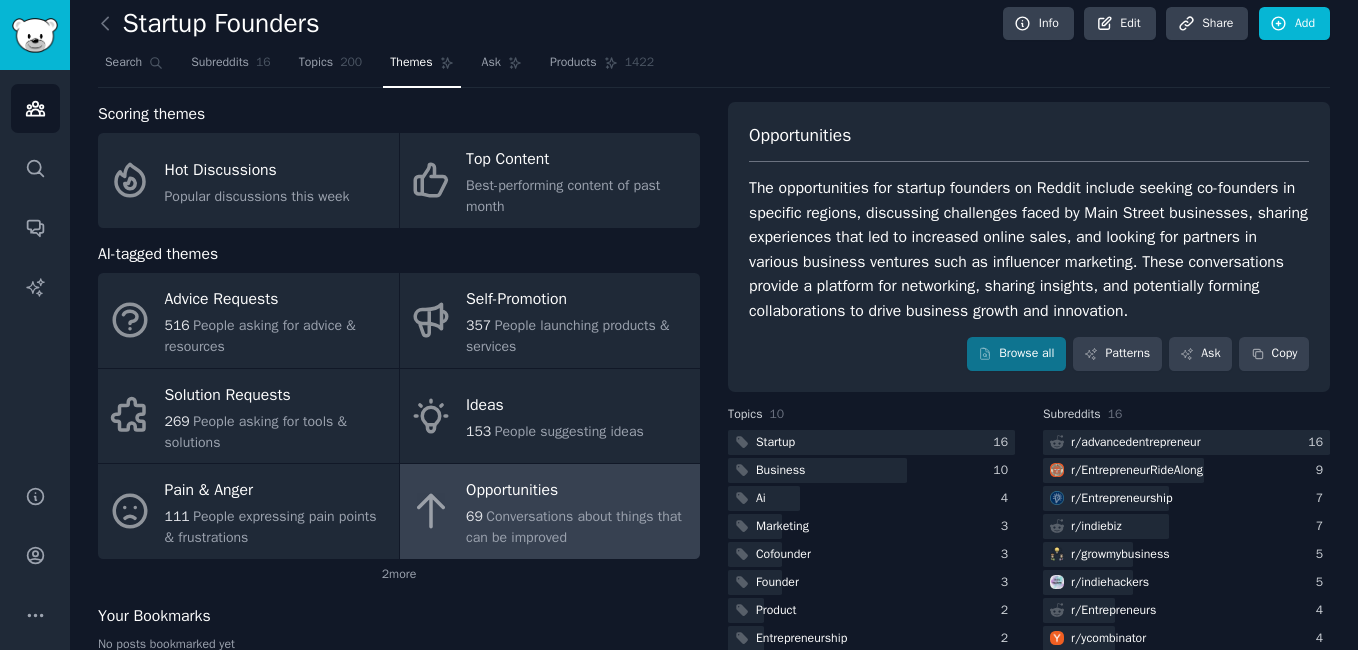 click on "Browse all Patterns Ask Copy" at bounding box center [1029, 354] 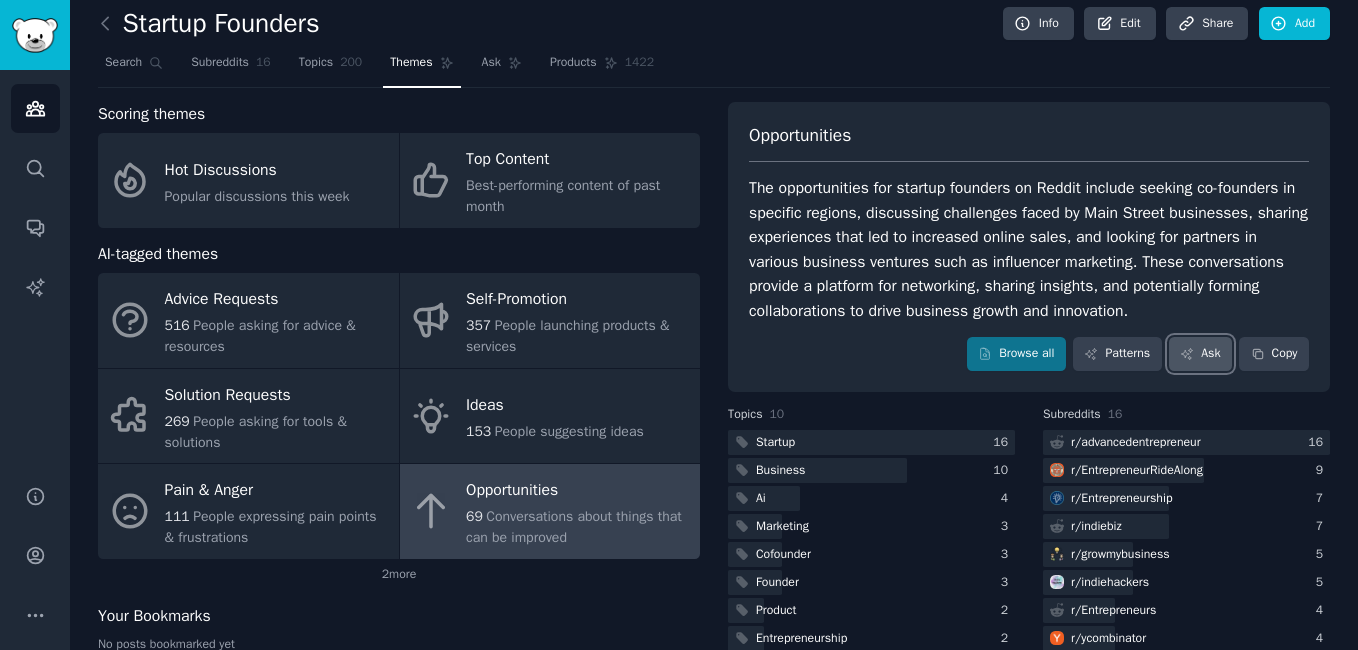 click on "Ask" at bounding box center [1200, 354] 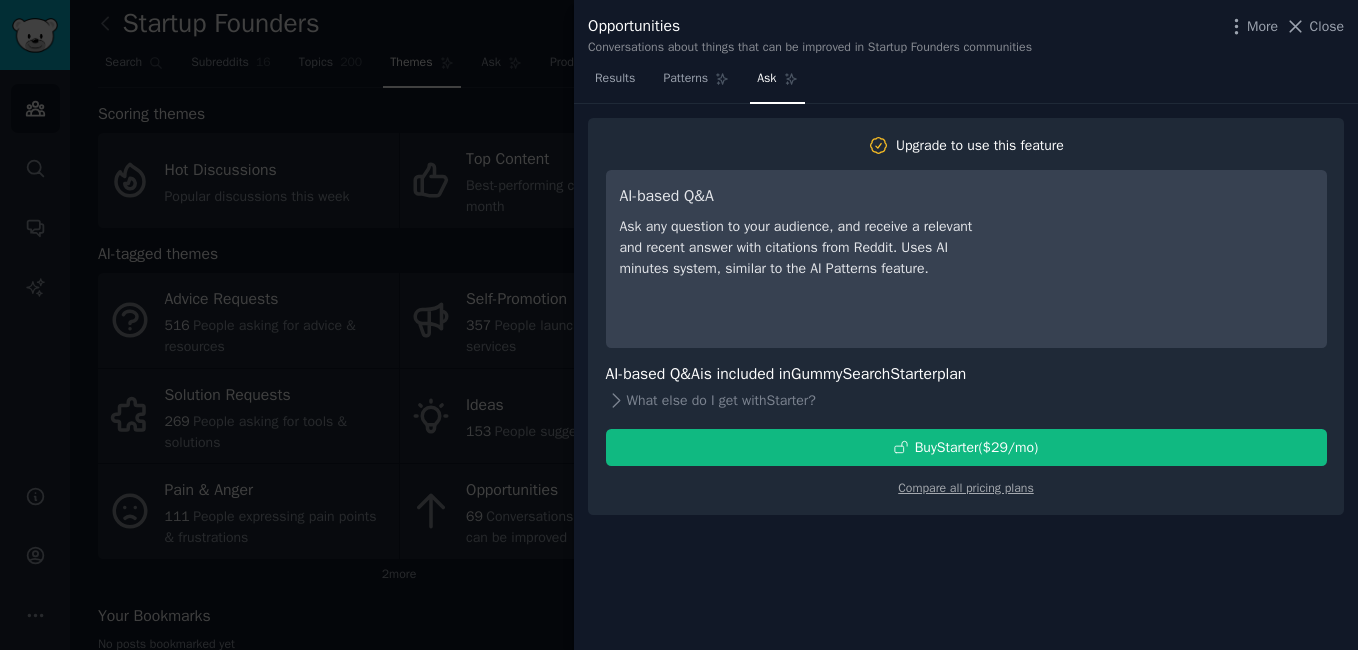 click at bounding box center [679, 325] 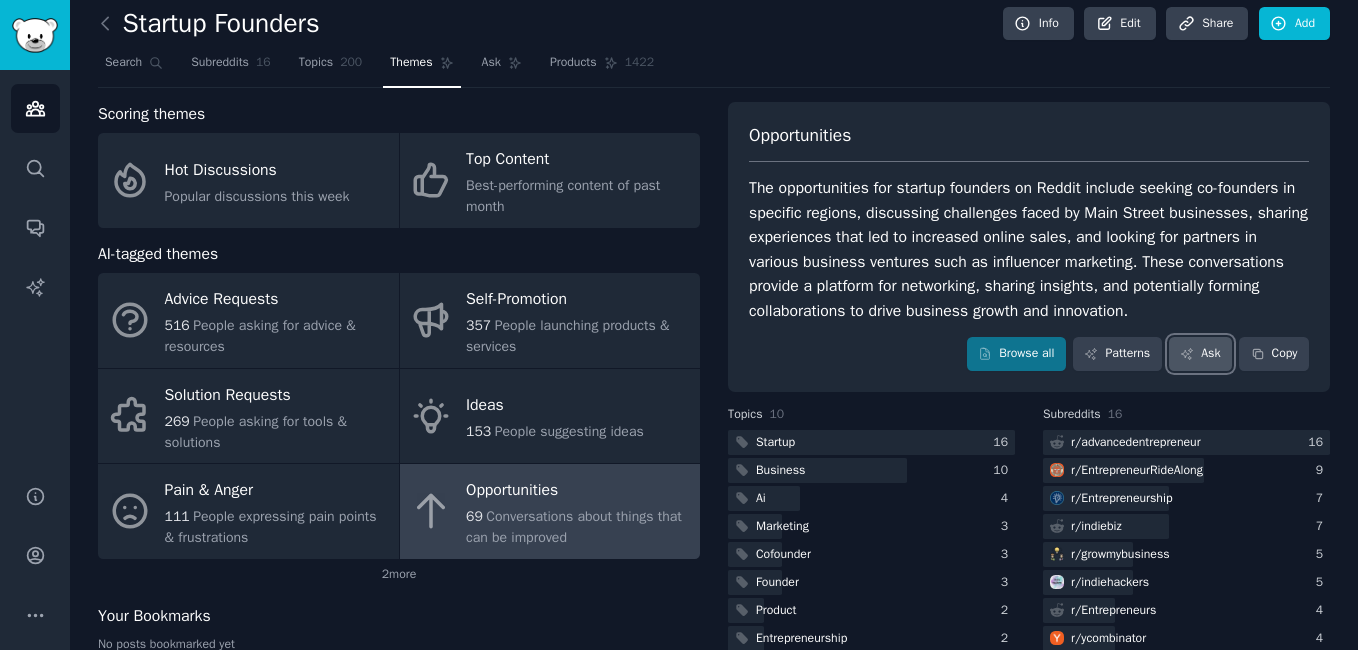 click on "Ask" at bounding box center [1200, 354] 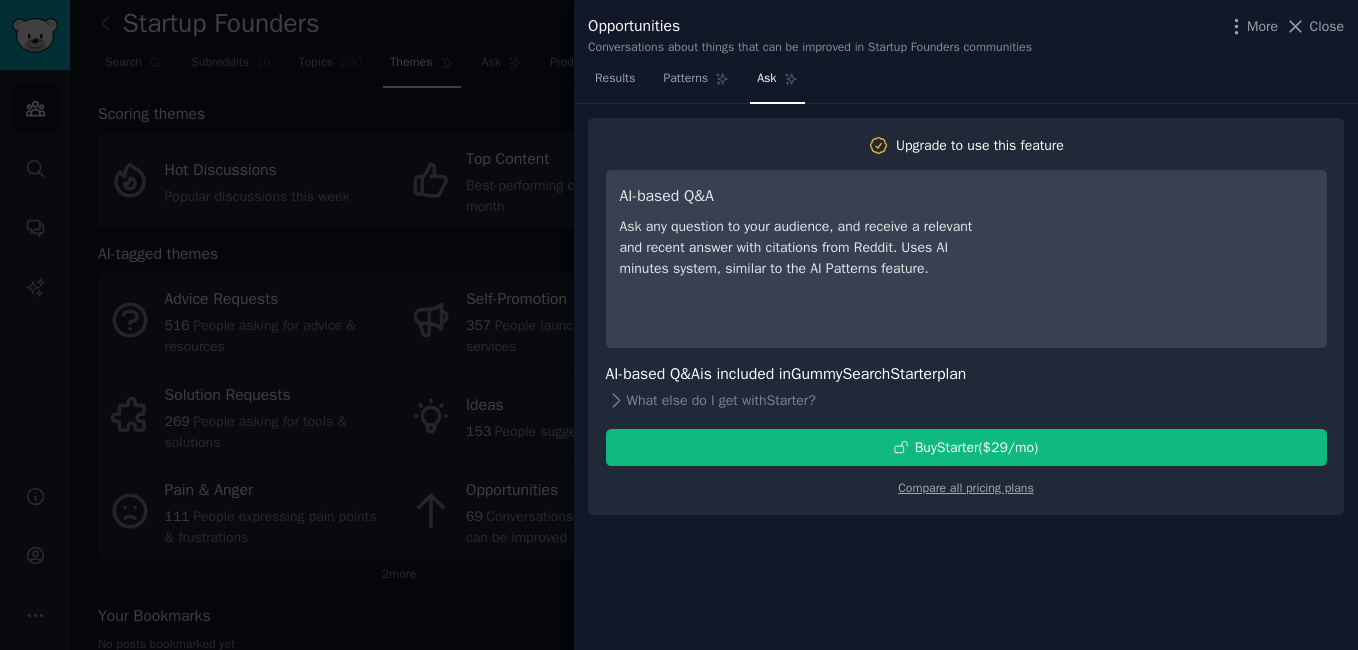 click at bounding box center (679, 325) 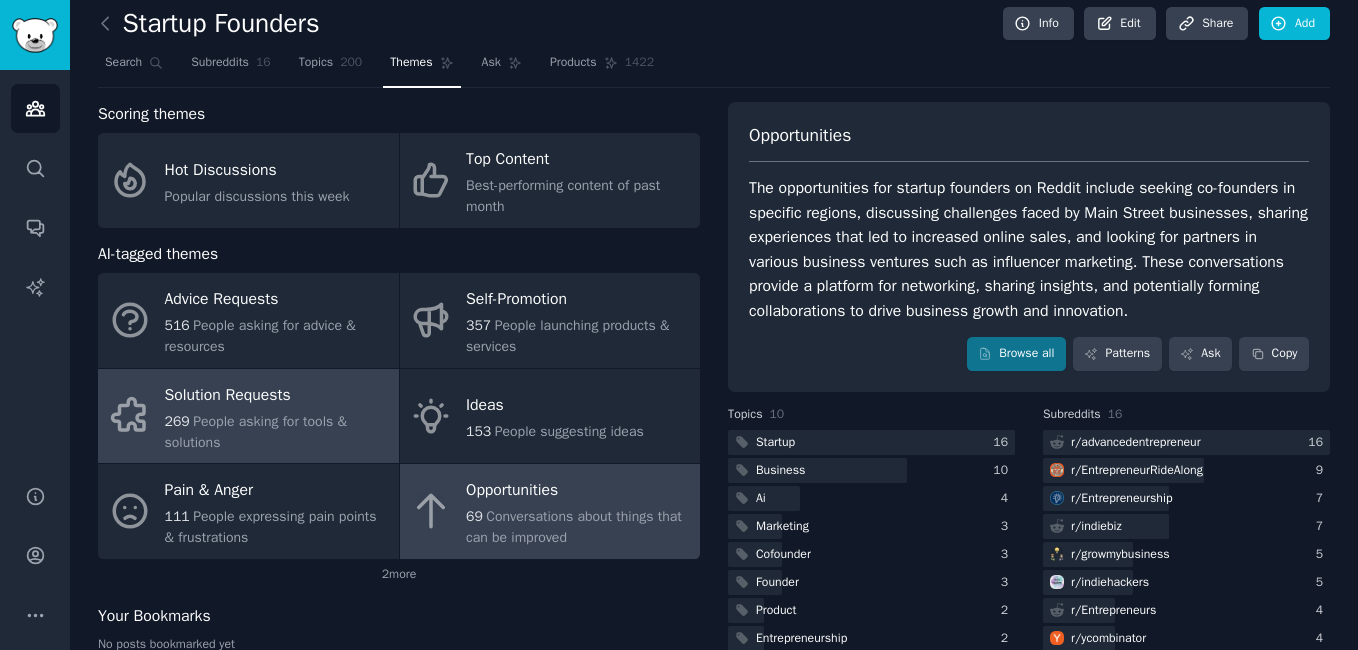 click on "Solution Requests" at bounding box center [277, 395] 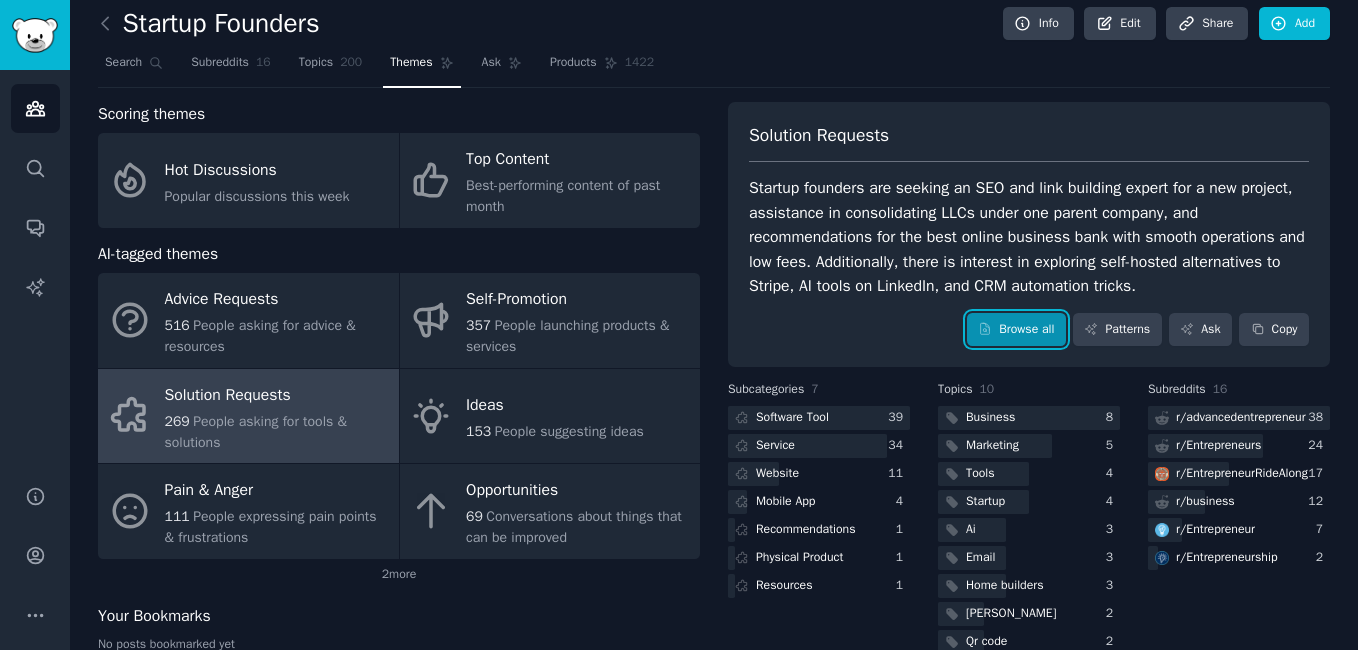 click on "Browse all" at bounding box center [1016, 330] 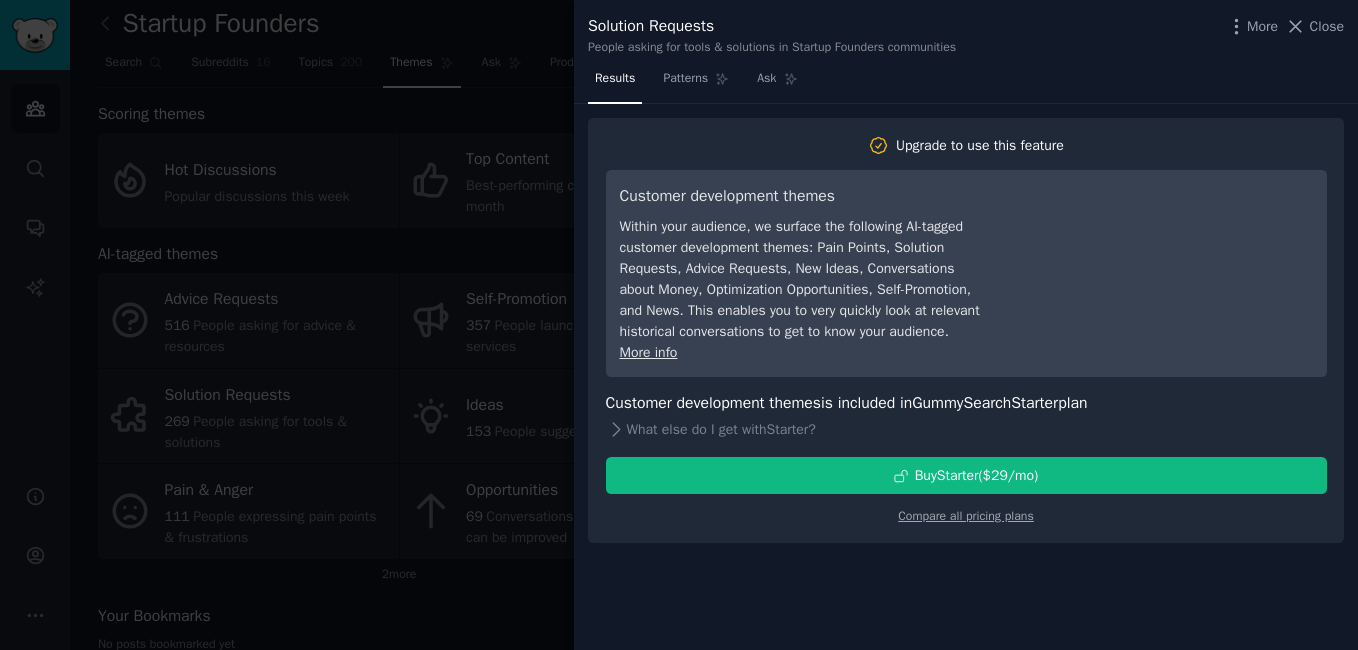 click at bounding box center [679, 325] 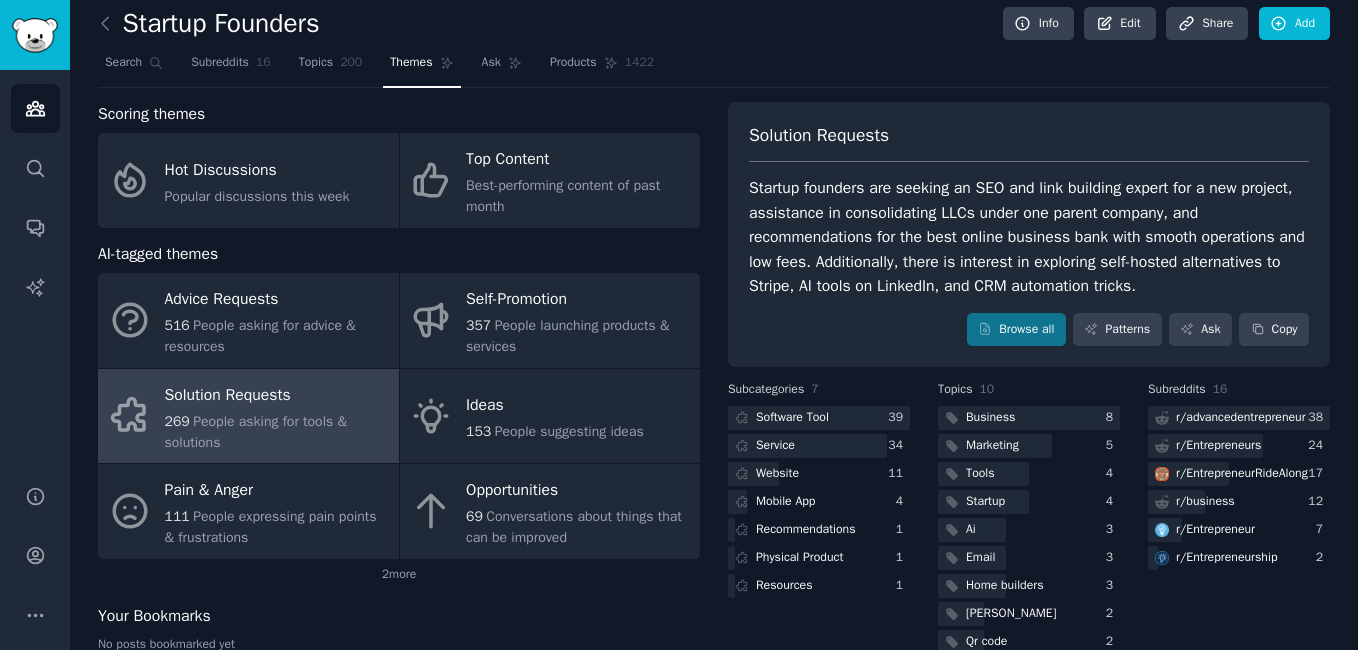 click on "Startup founders are seeking an SEO and link building expert for a new project, assistance in consolidating LLCs under one parent company, and recommendations for the best online business bank with smooth operations and low fees. Additionally, there is interest in exploring self-hosted alternatives to Stripe, AI tools on LinkedIn, and CRM automation tricks." at bounding box center (1029, 237) 